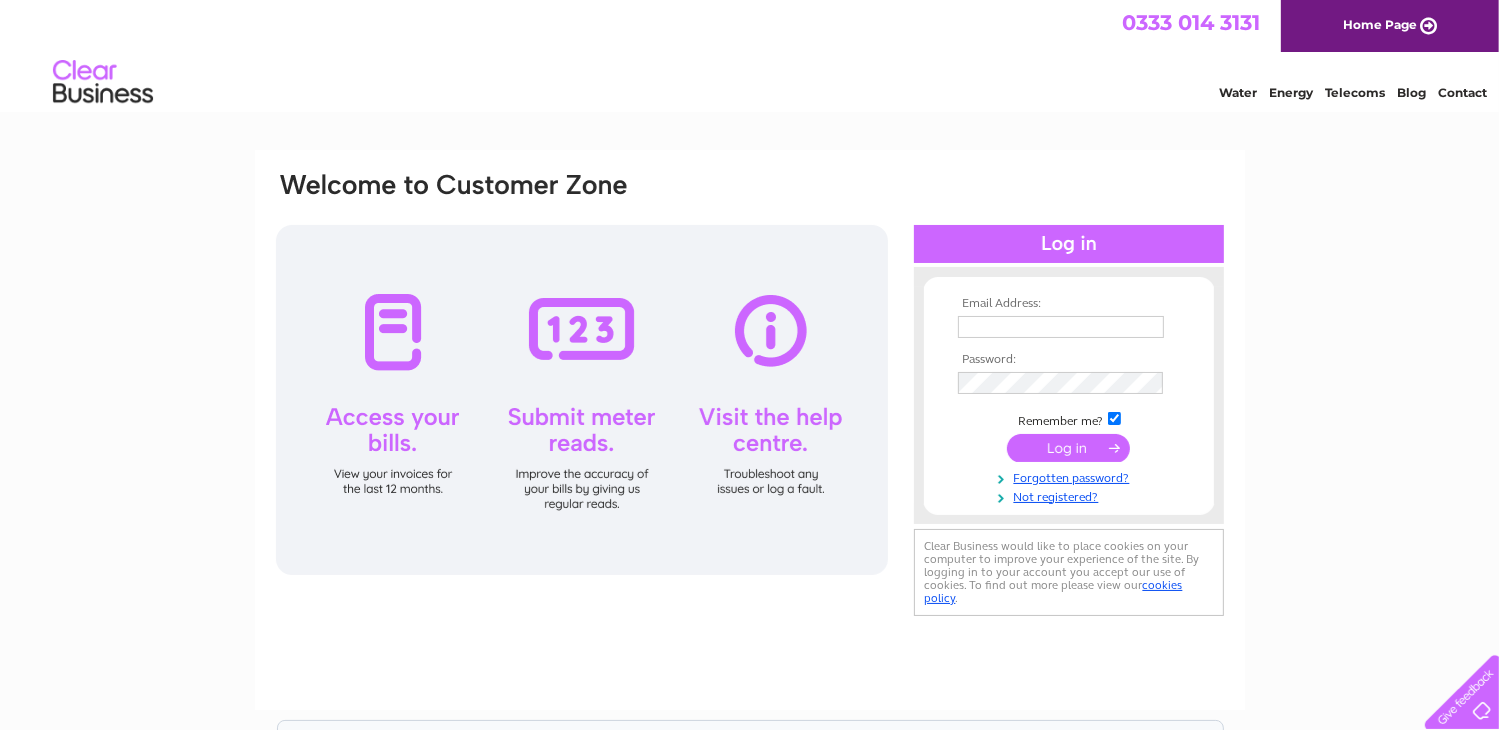 scroll, scrollTop: 0, scrollLeft: 0, axis: both 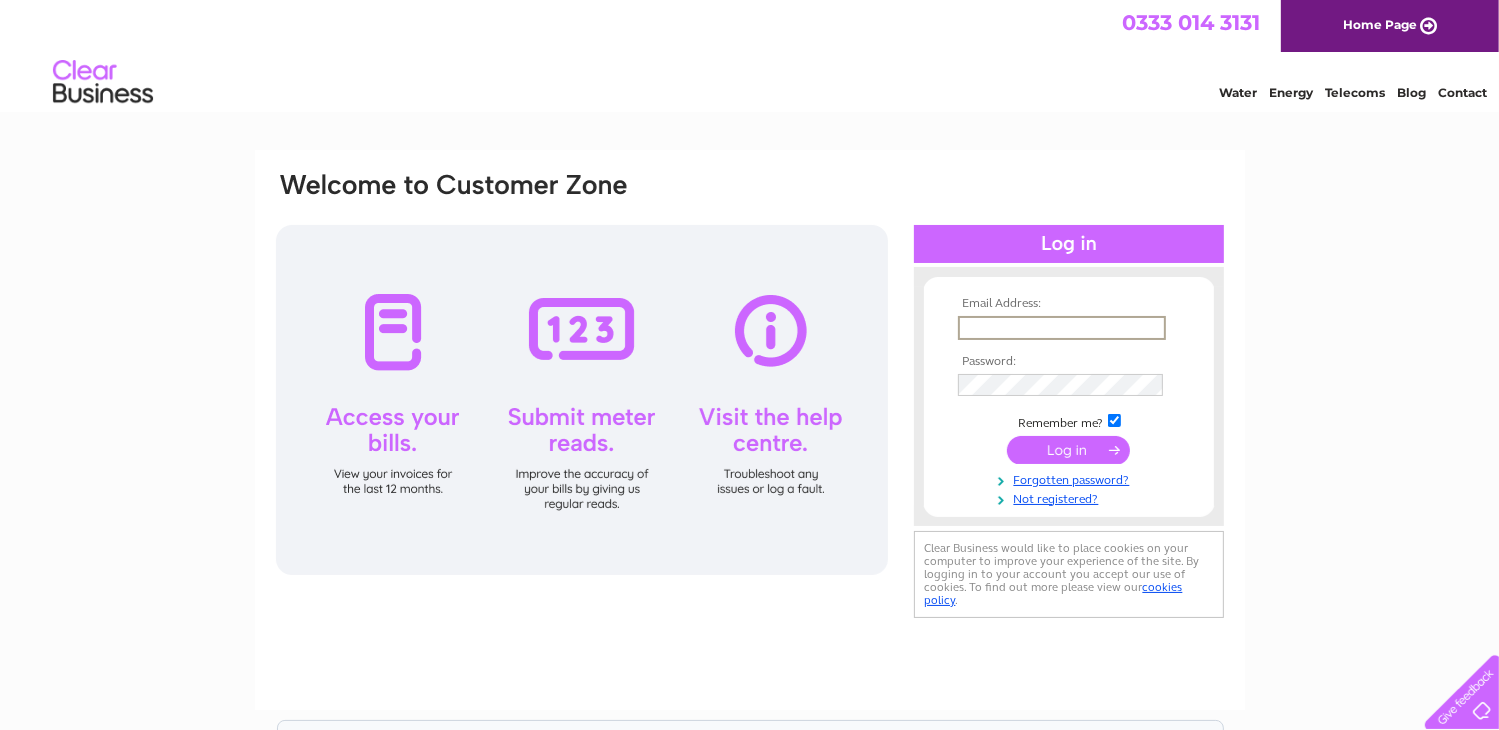 click at bounding box center [1062, 328] 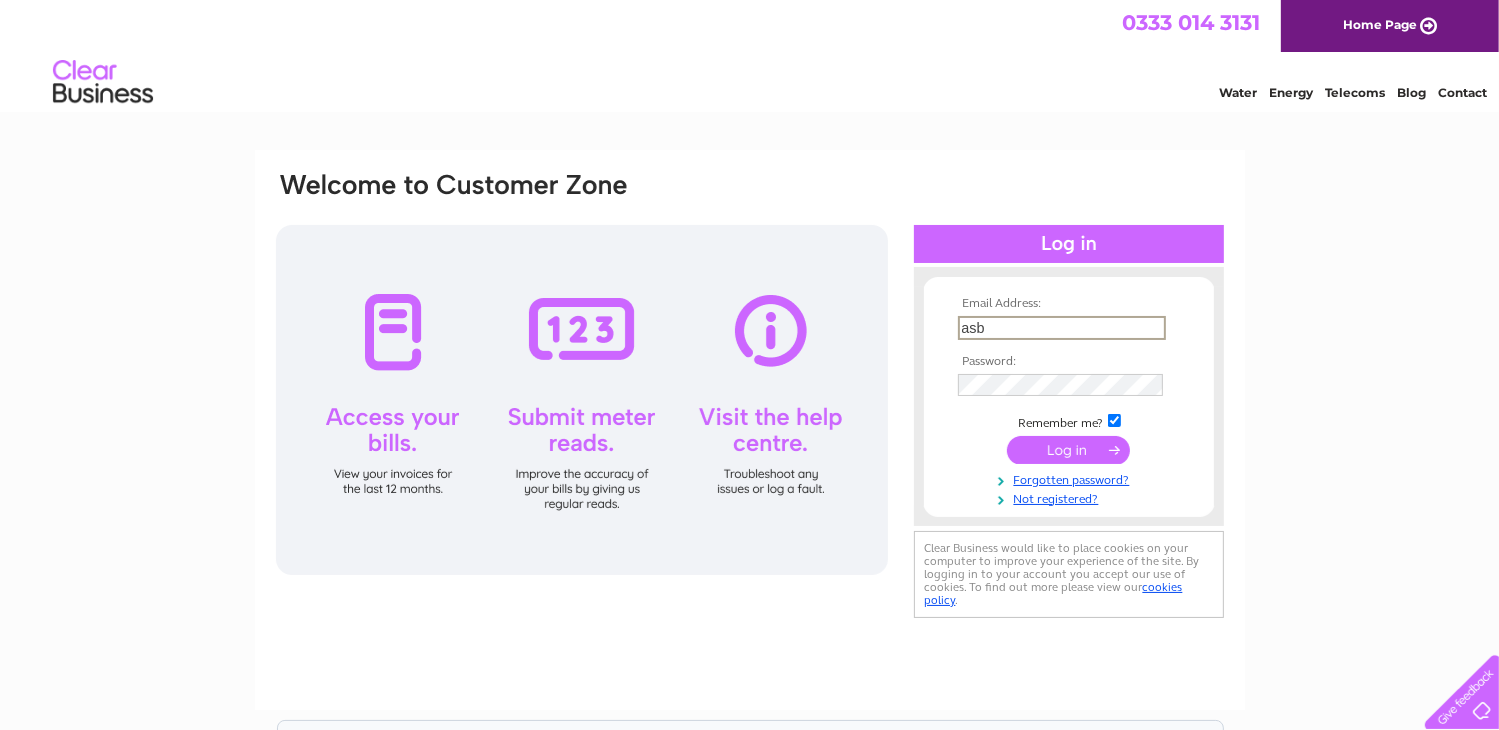 type on "asbmotorsglasgow@gmail.com" 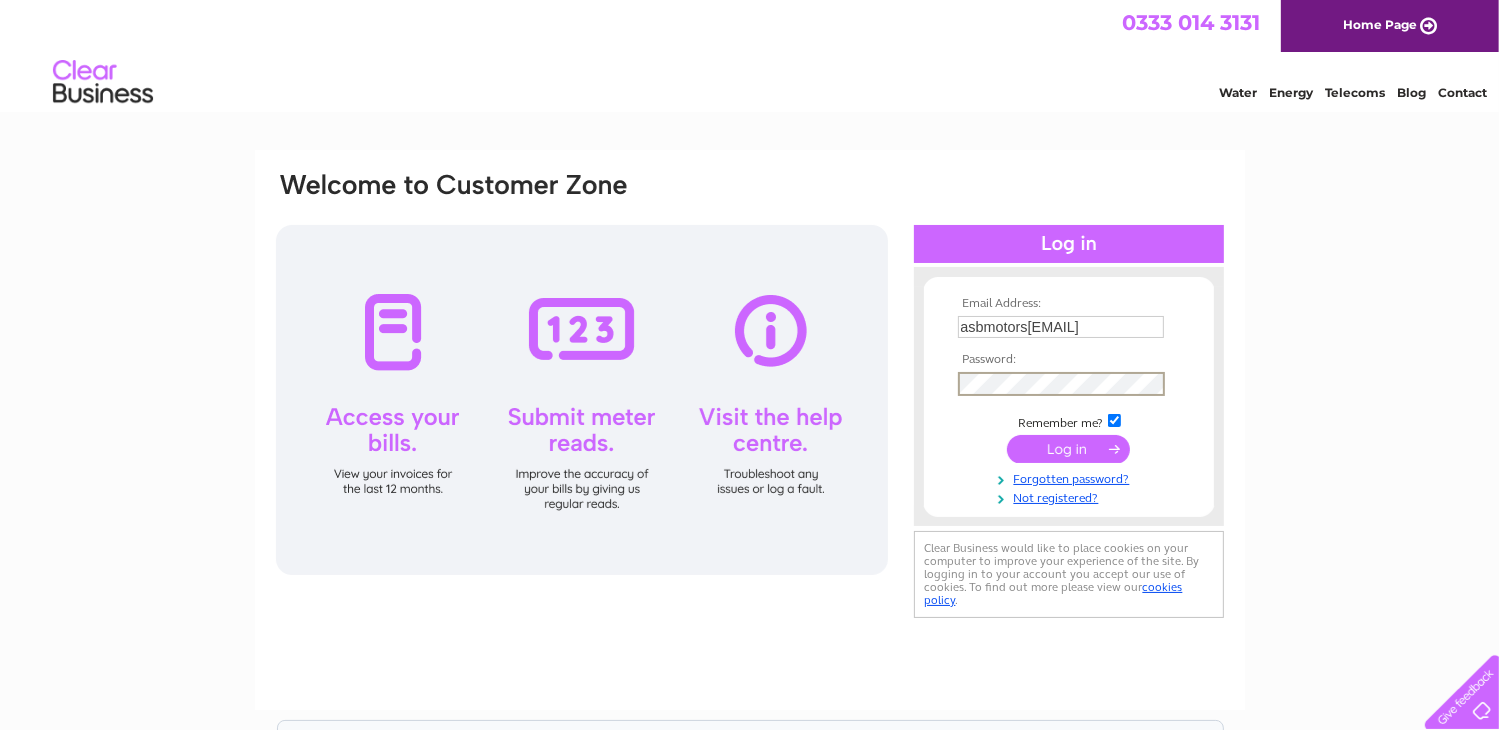 click at bounding box center [1068, 449] 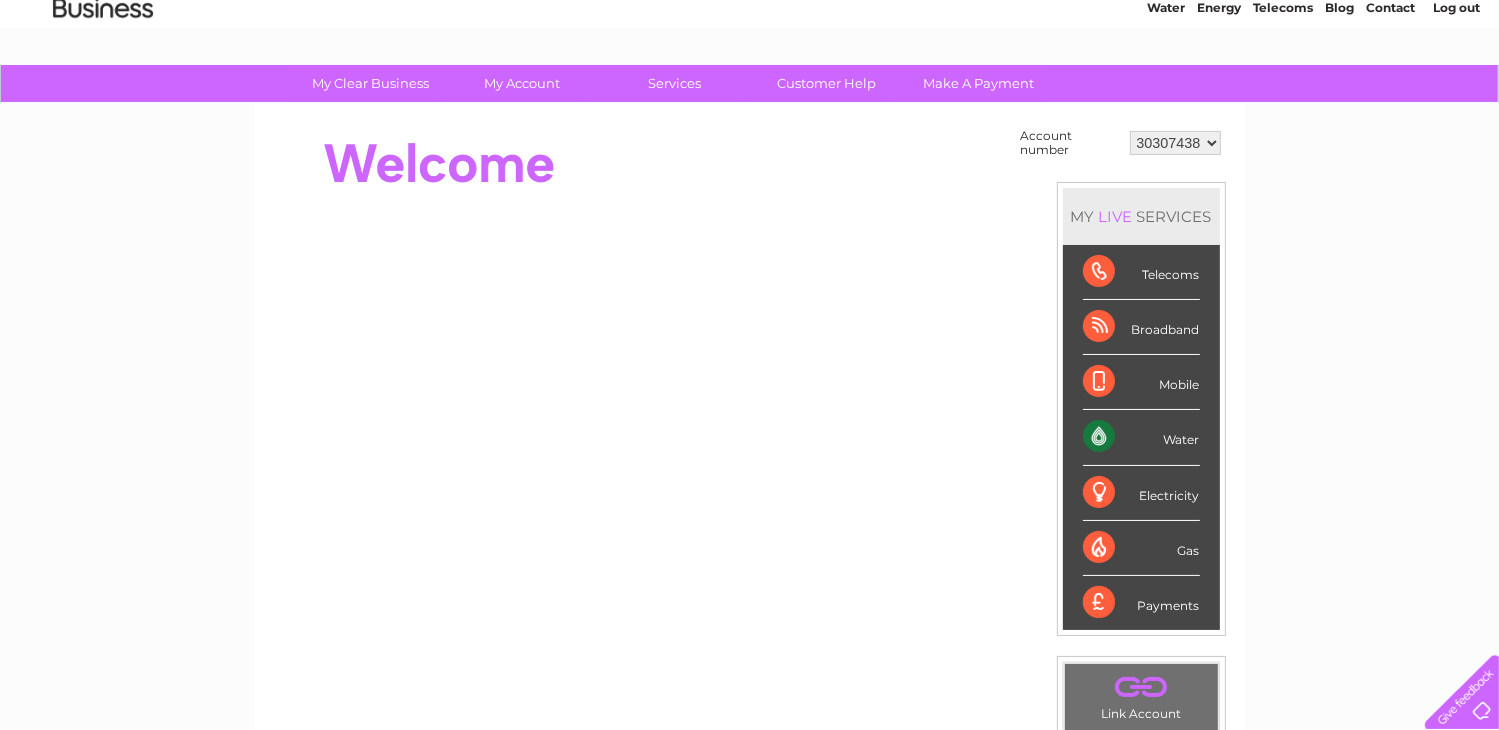 scroll, scrollTop: 0, scrollLeft: 0, axis: both 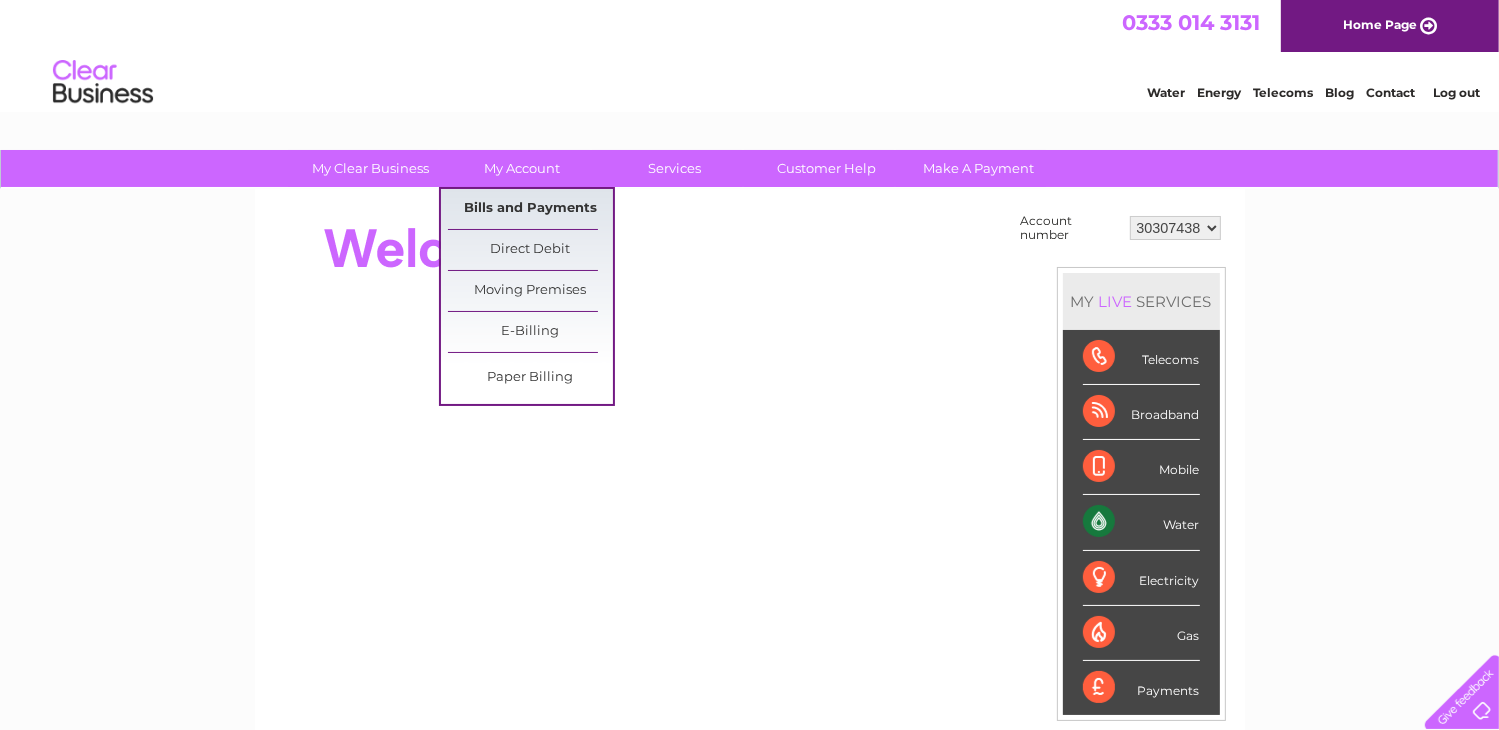 click on "Bills and Payments" at bounding box center (530, 209) 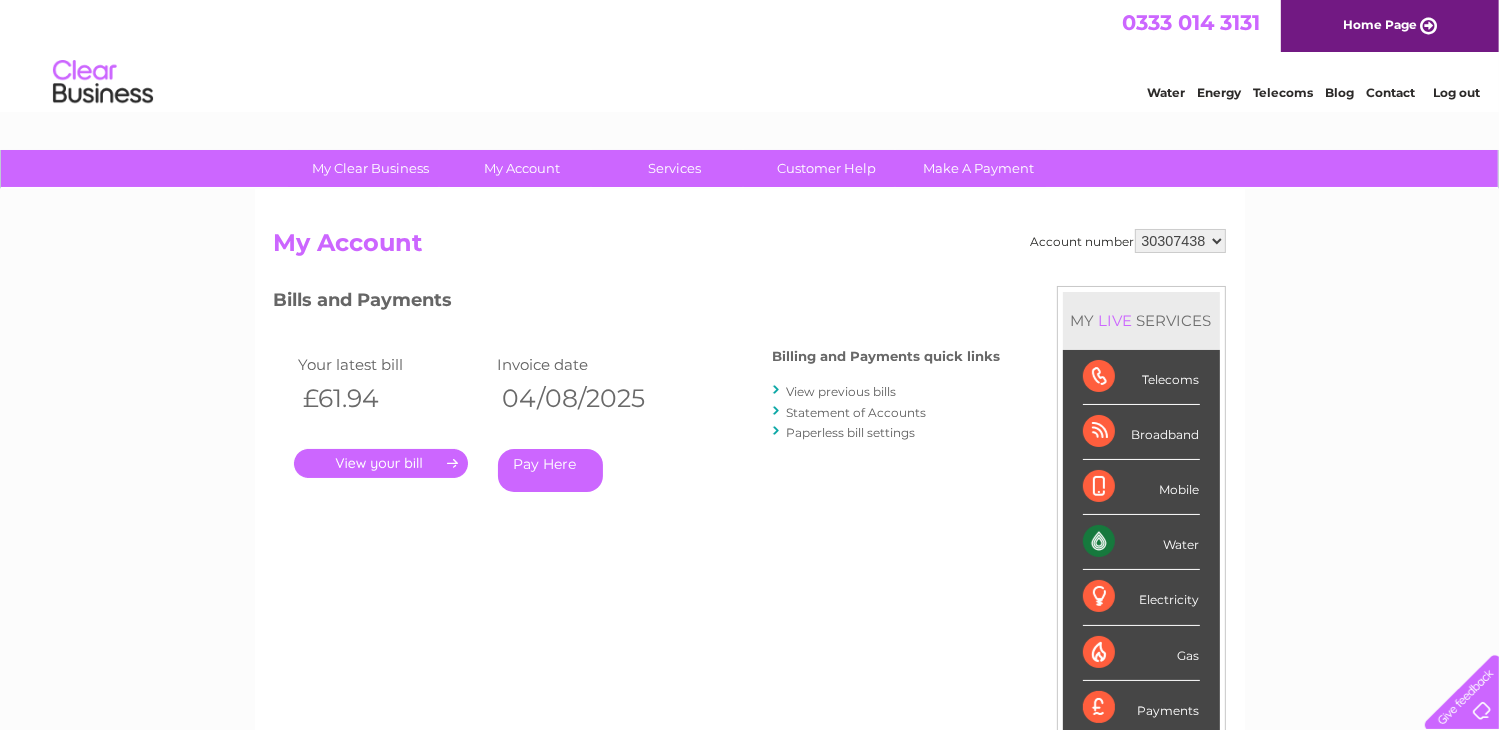 scroll, scrollTop: 0, scrollLeft: 0, axis: both 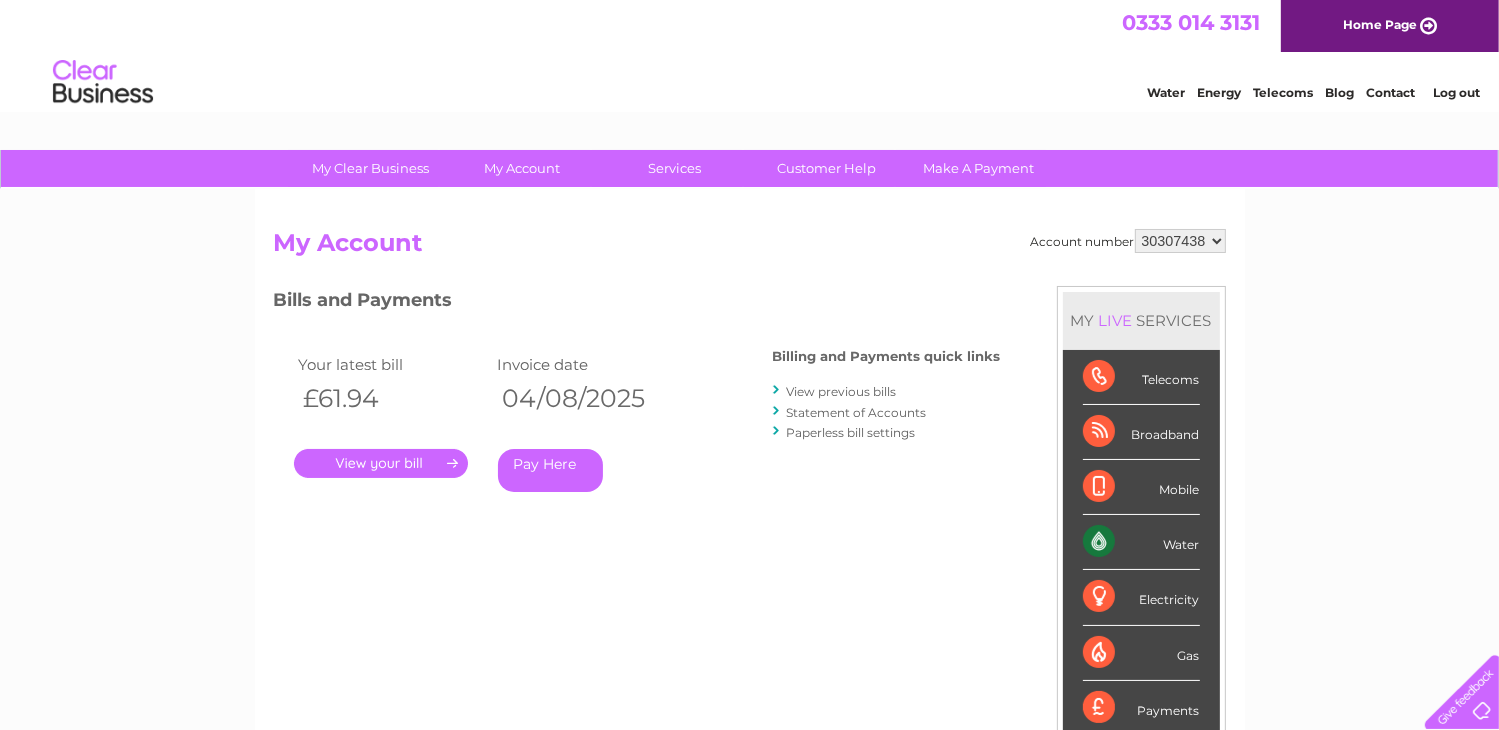 click on "." at bounding box center (381, 463) 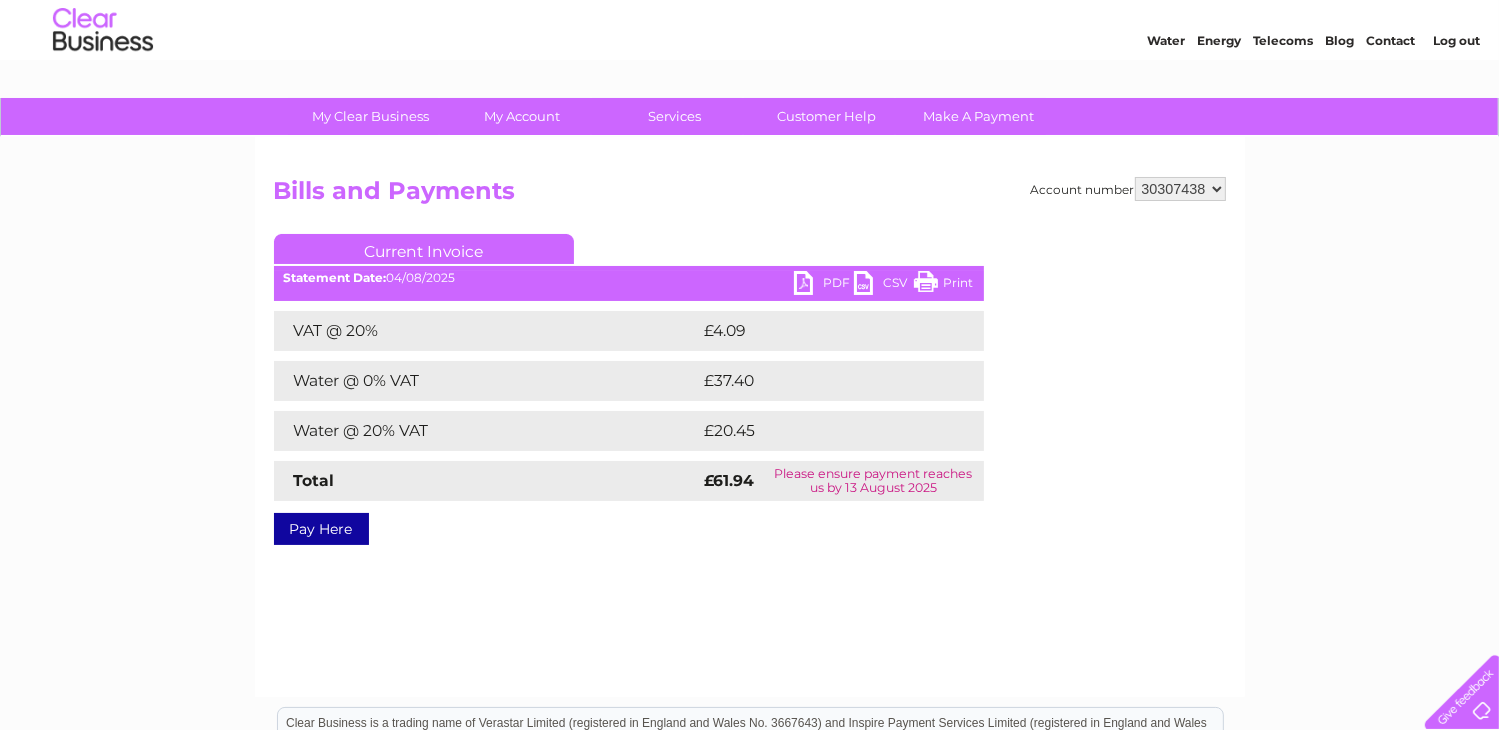 scroll, scrollTop: 100, scrollLeft: 0, axis: vertical 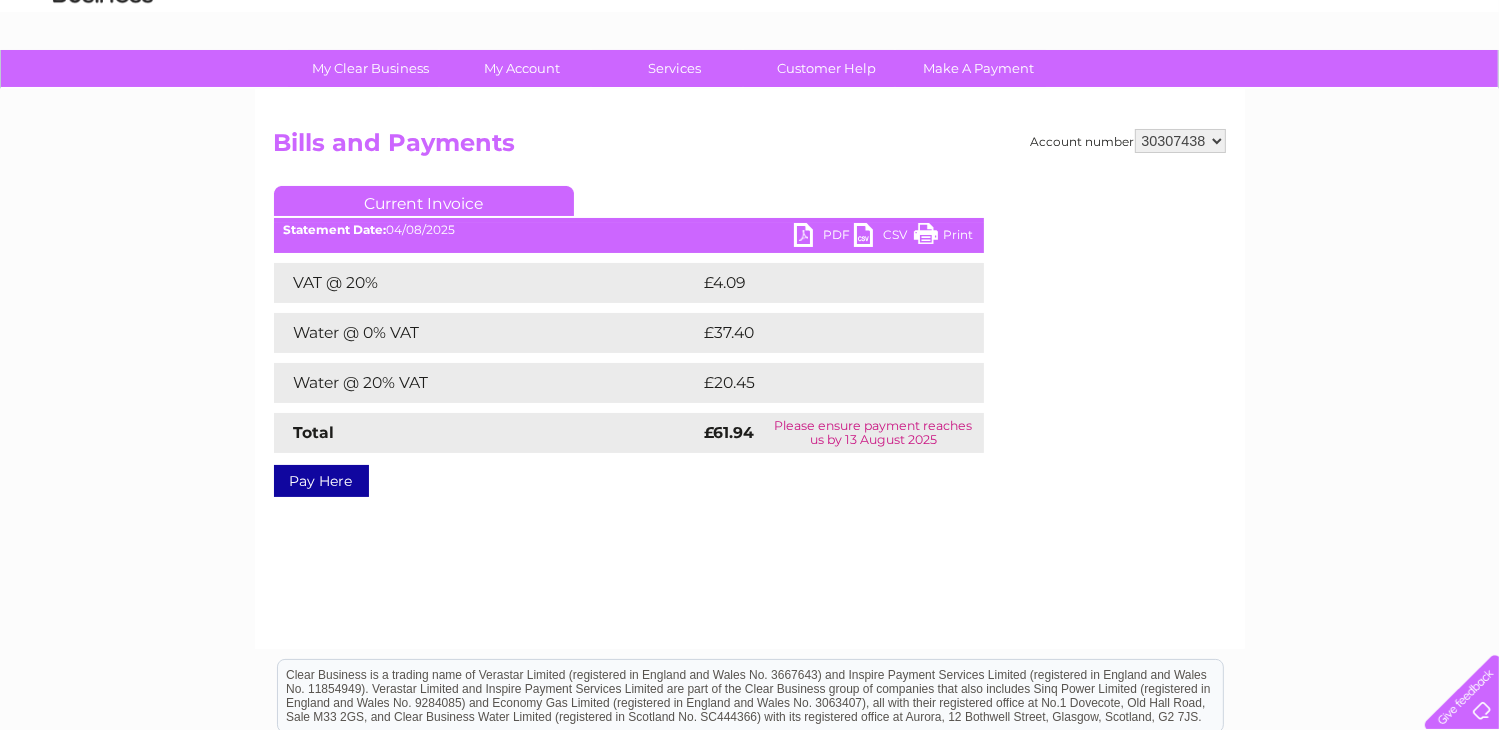 click on "PDF" at bounding box center (824, 237) 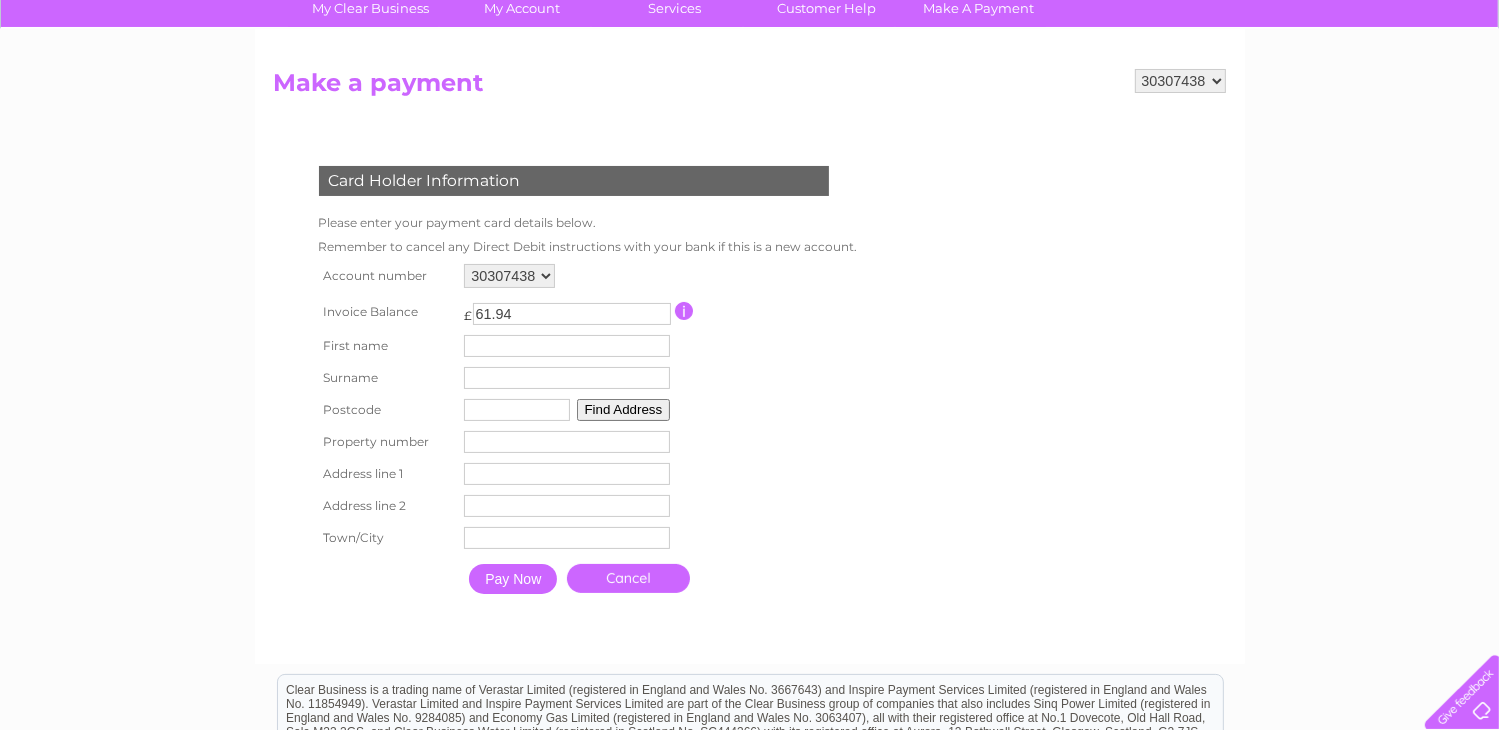 scroll, scrollTop: 300, scrollLeft: 0, axis: vertical 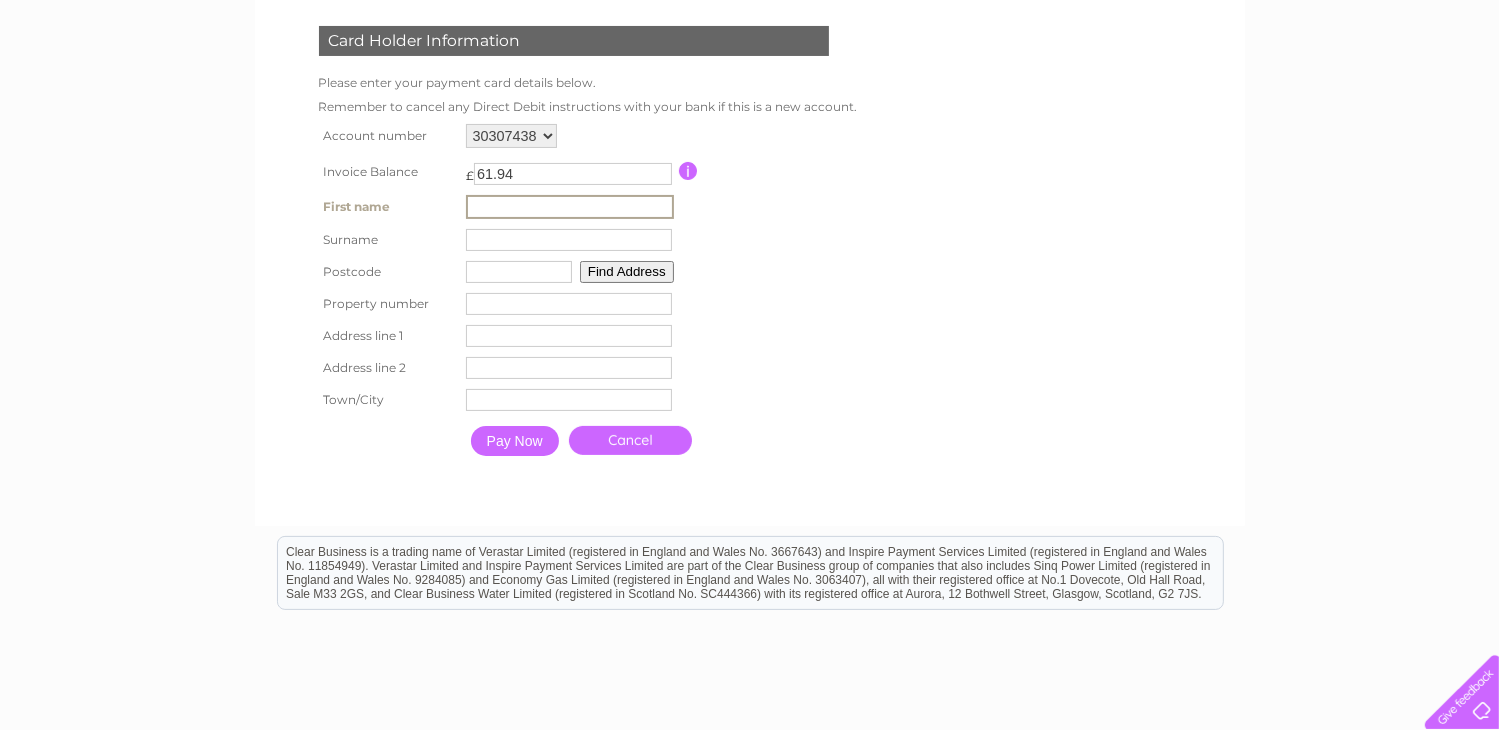 click at bounding box center (570, 207) 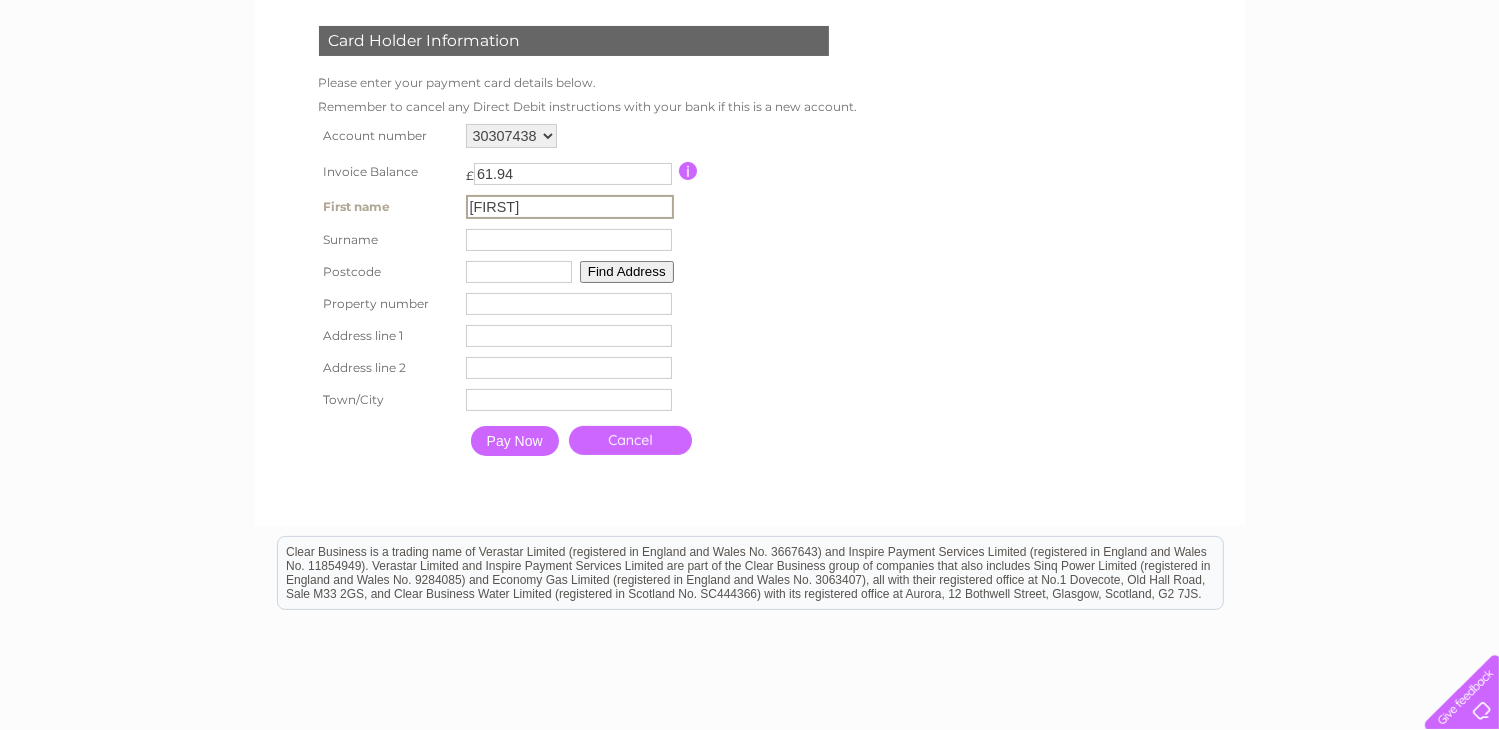 type on "[FIRST]" 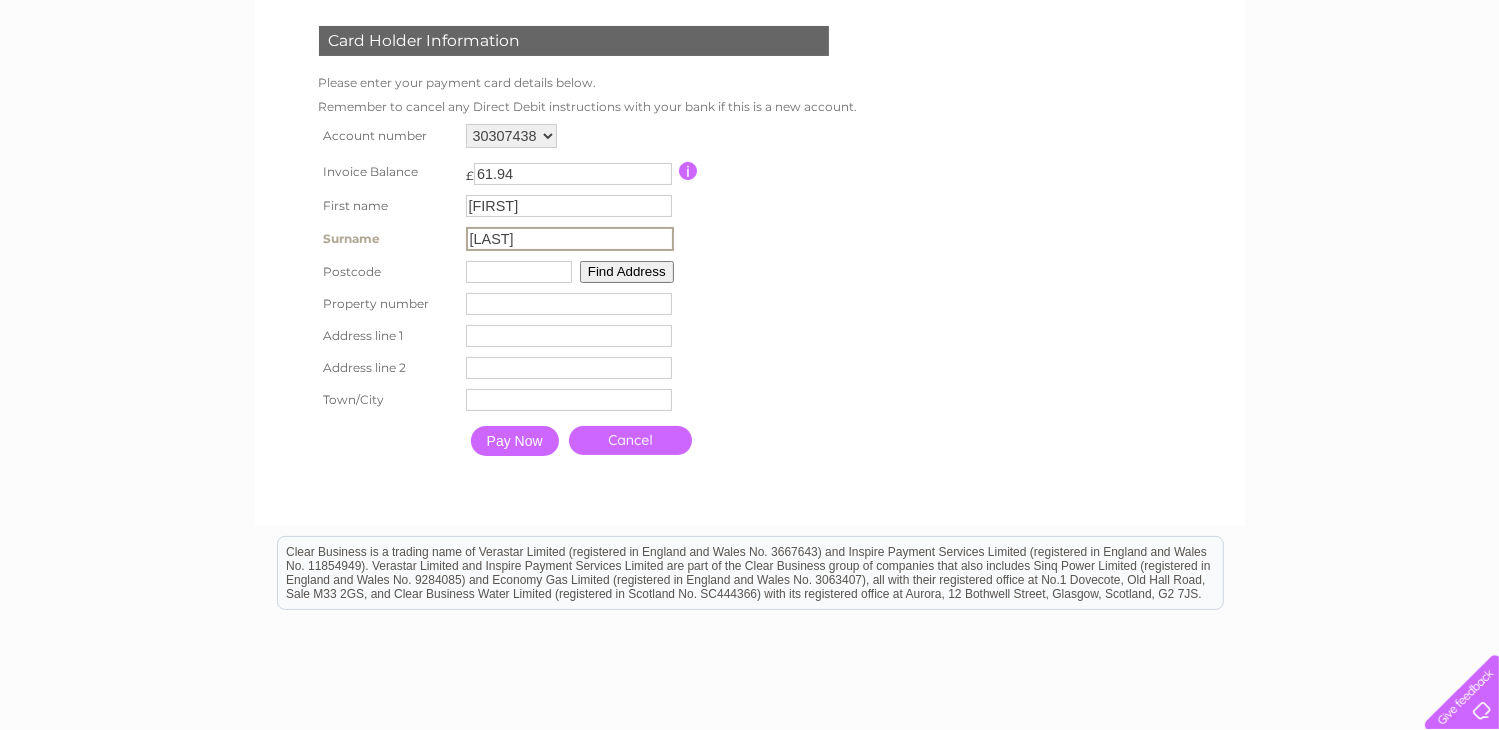type on "[LAST]" 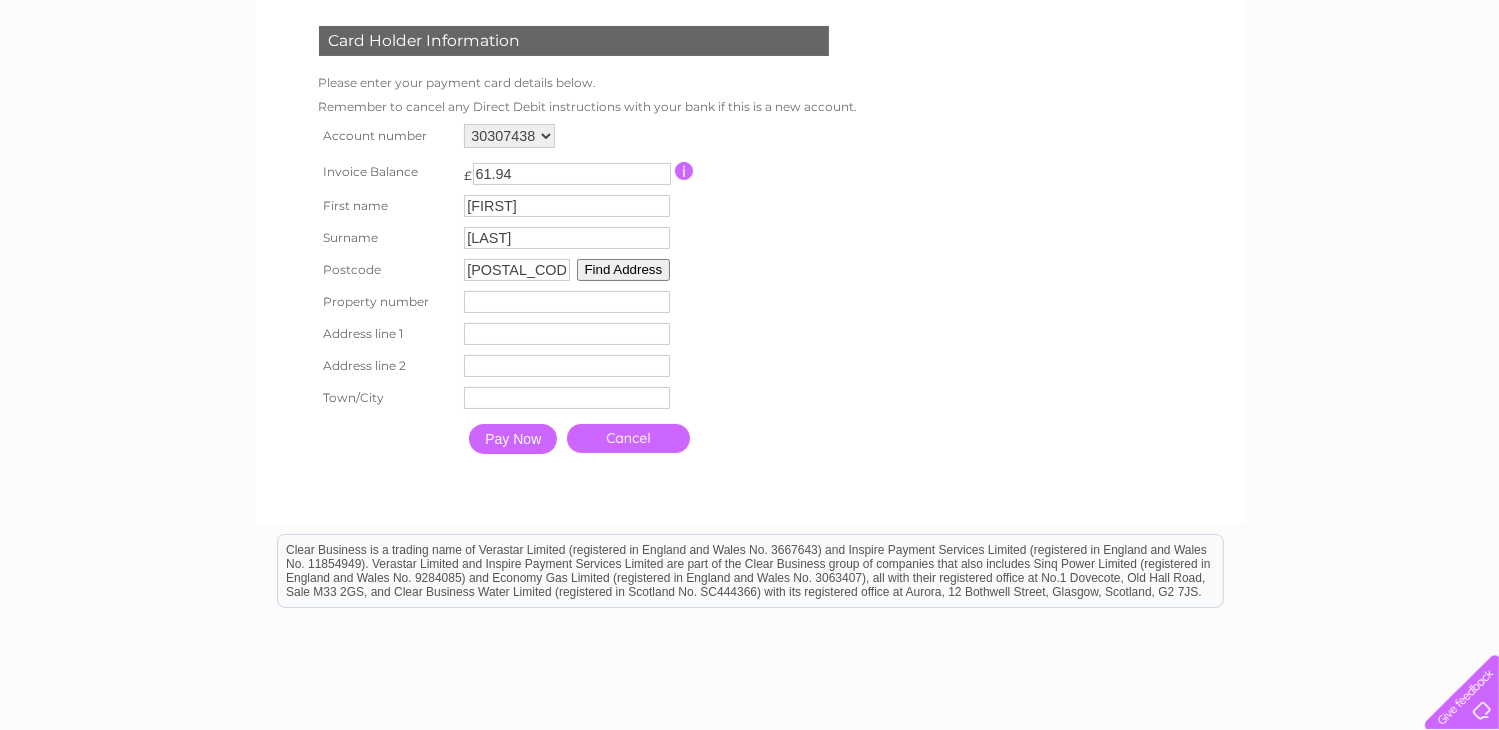 type on "[POSTAL_CODE]" 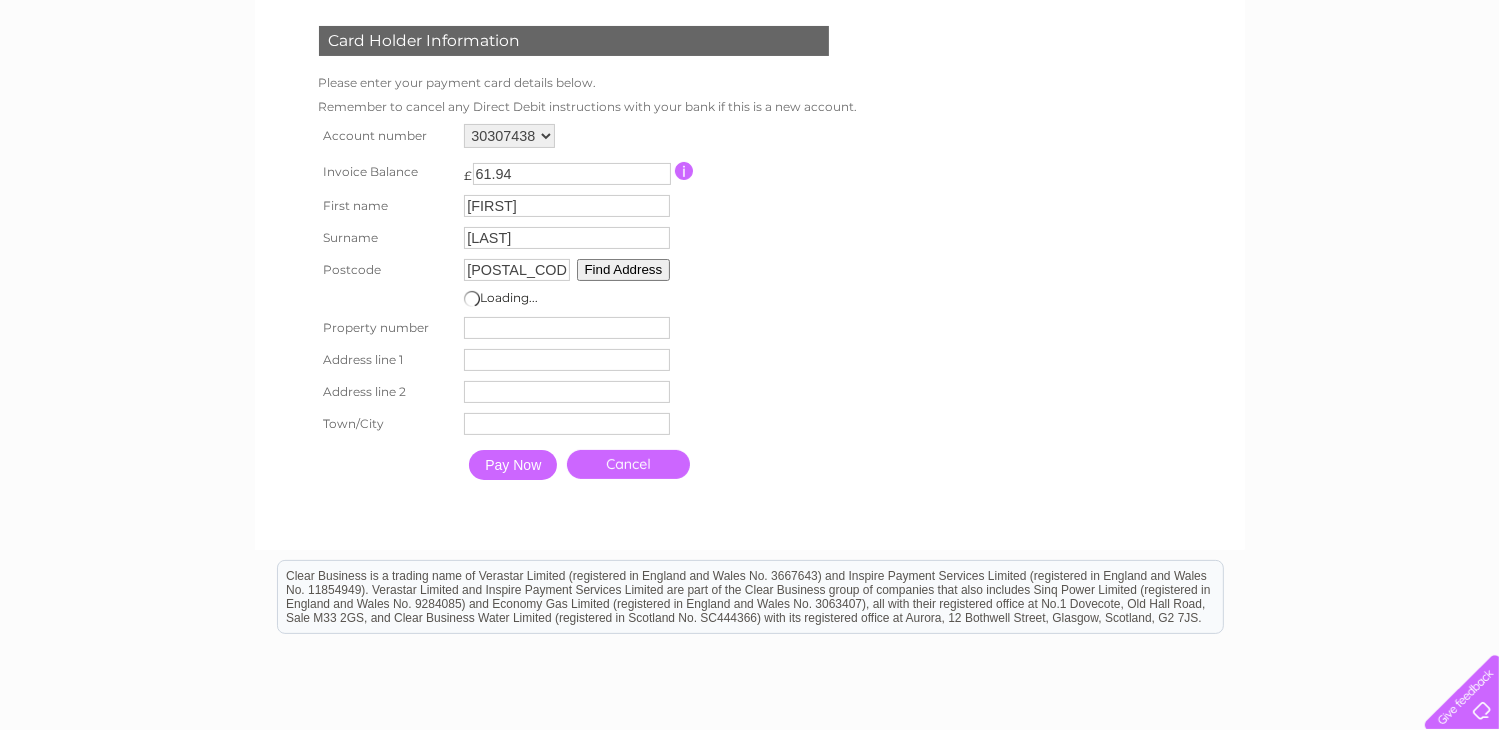 click on "Loading..." at bounding box center [567, 299] 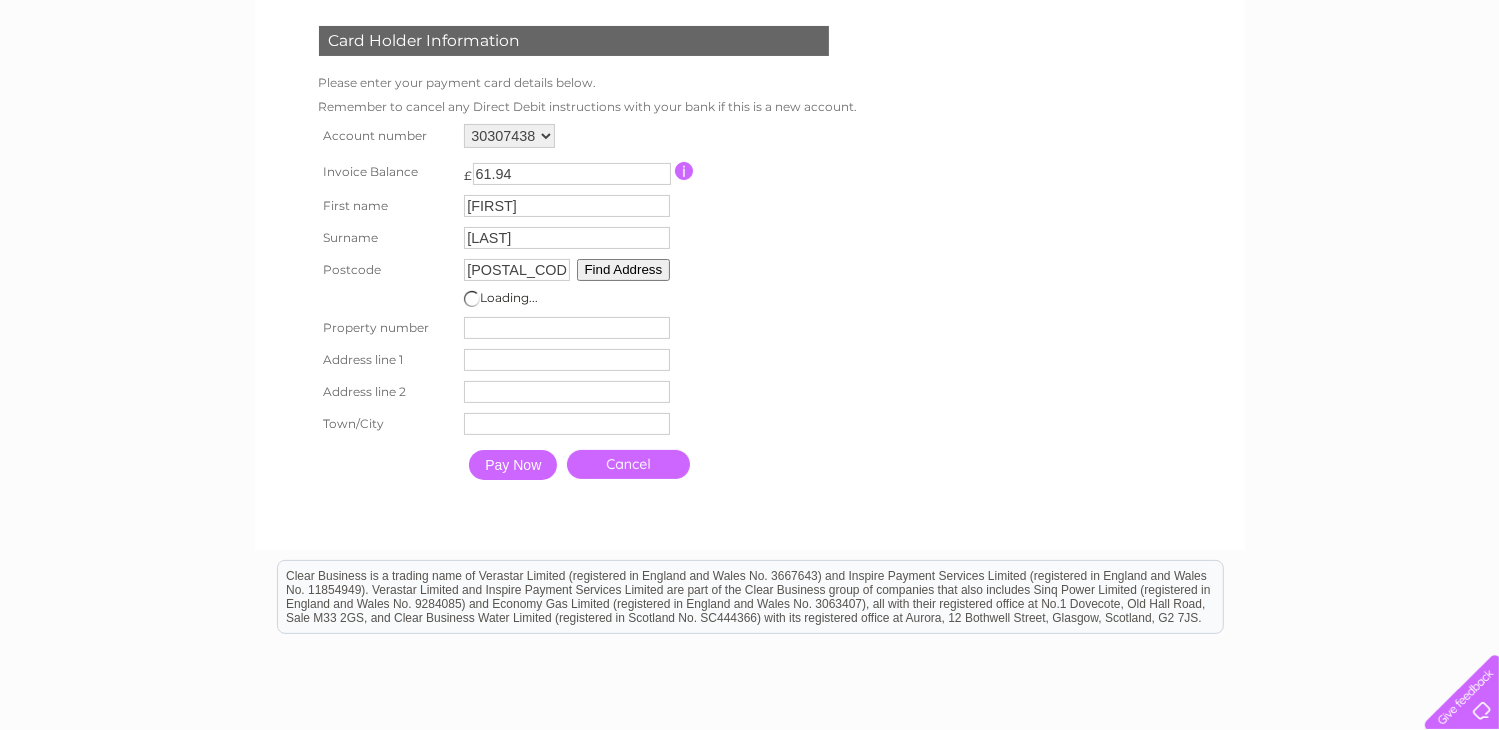 click on "[POSTAL_CODE]" at bounding box center [517, 270] 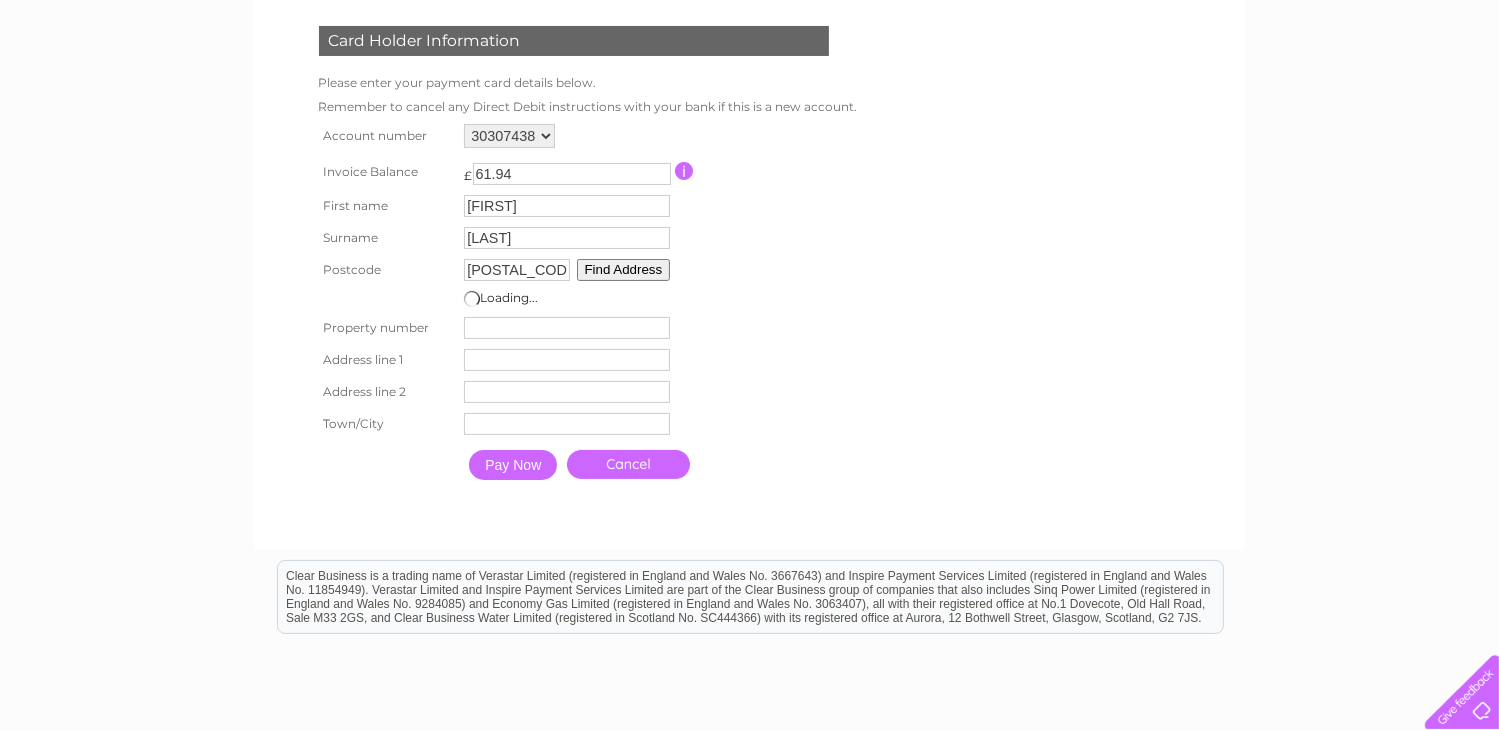 click on "Find Address" at bounding box center (624, 270) 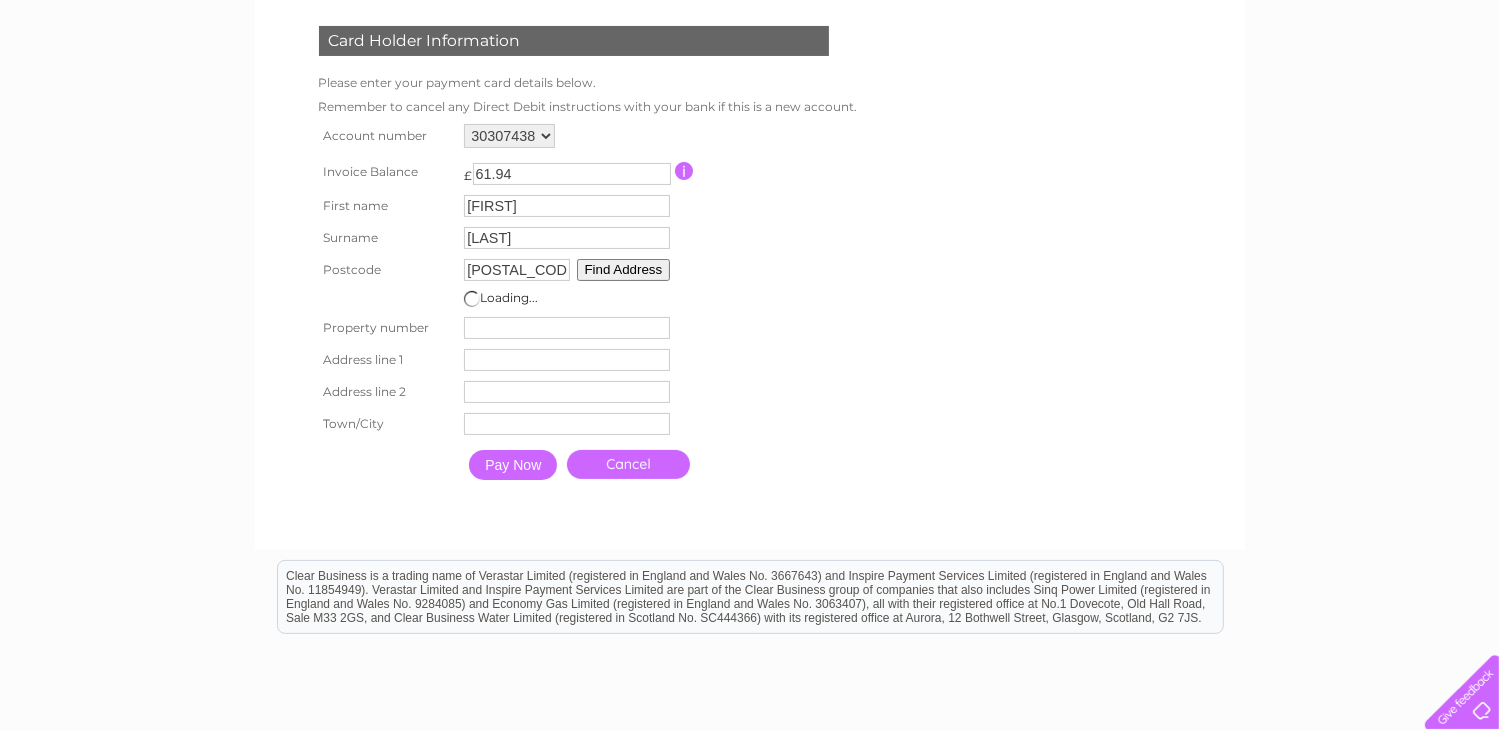 click at bounding box center (567, 328) 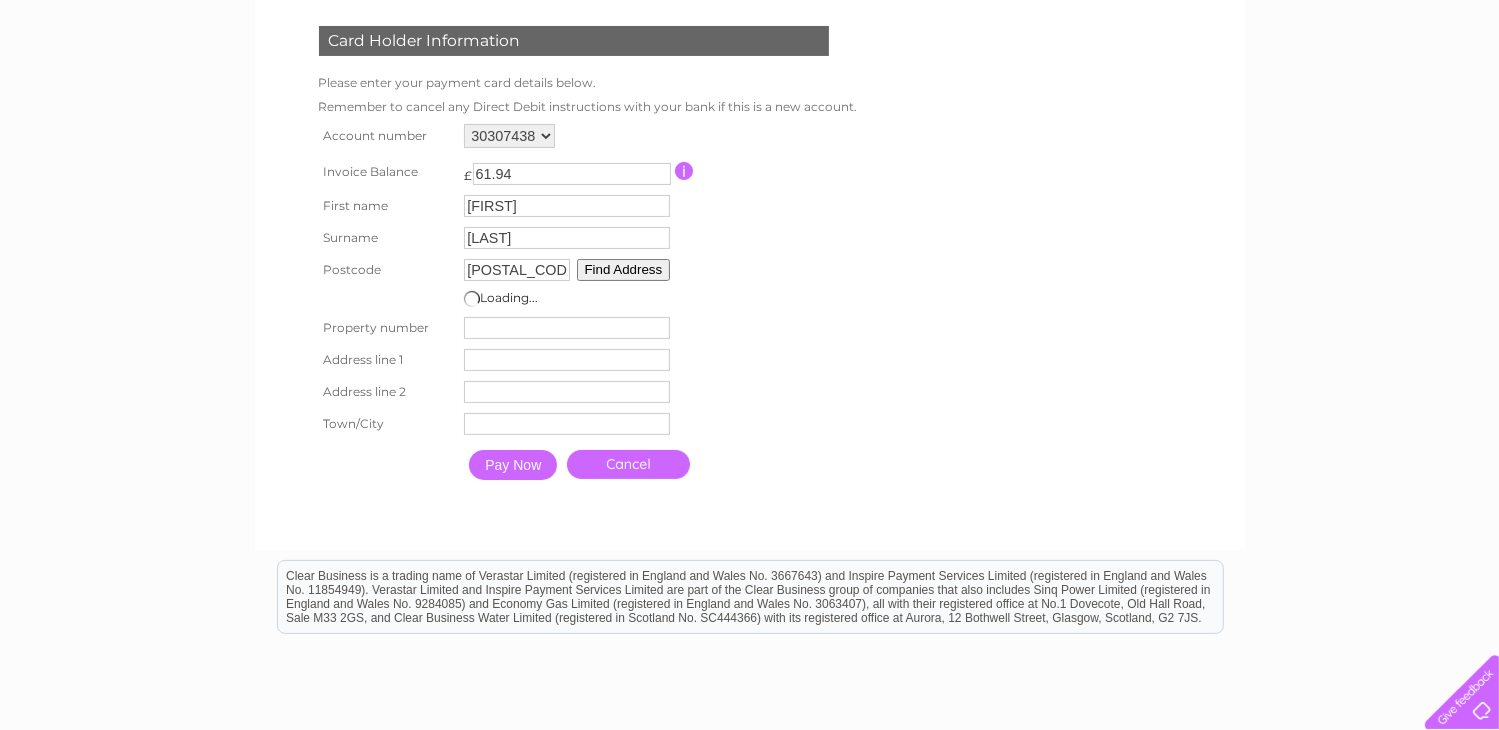 type on "5" 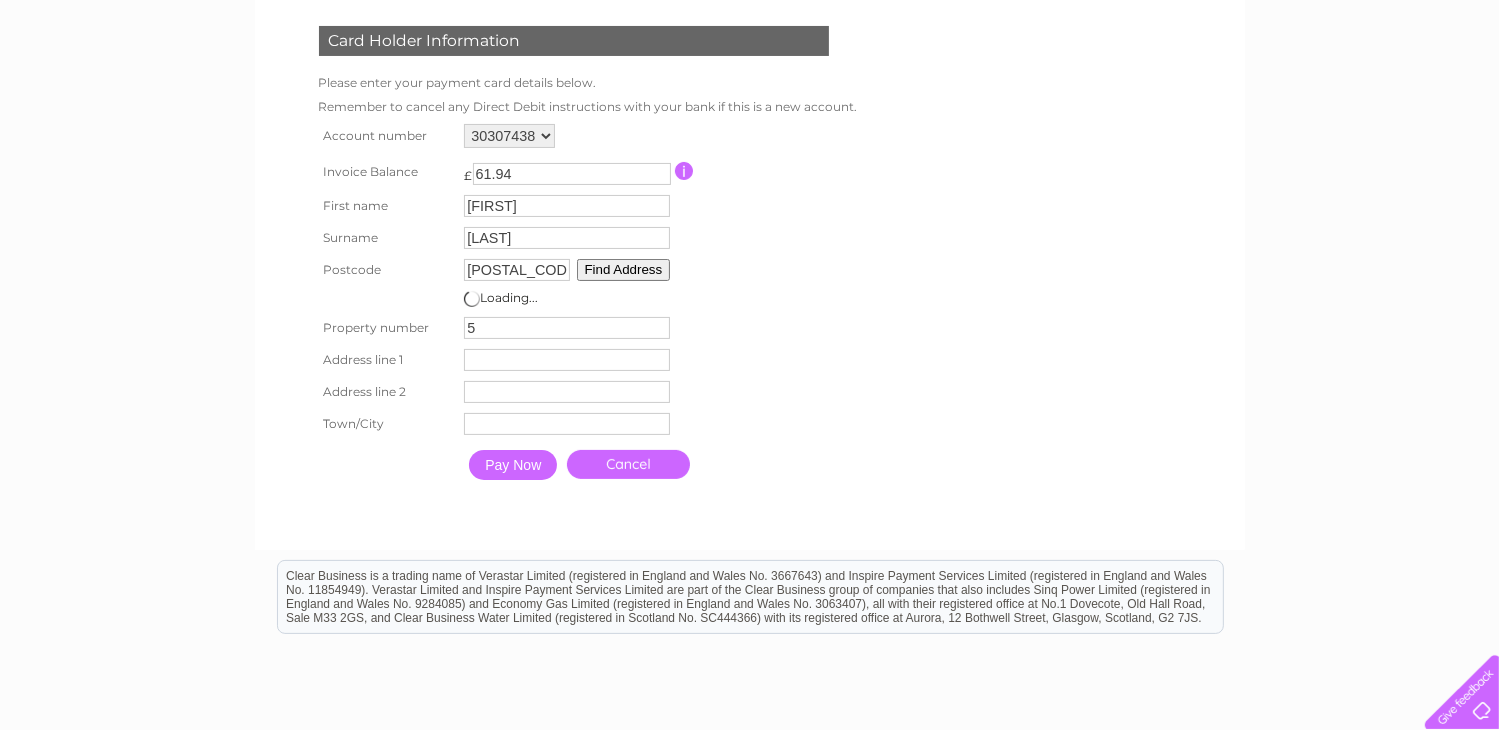 type 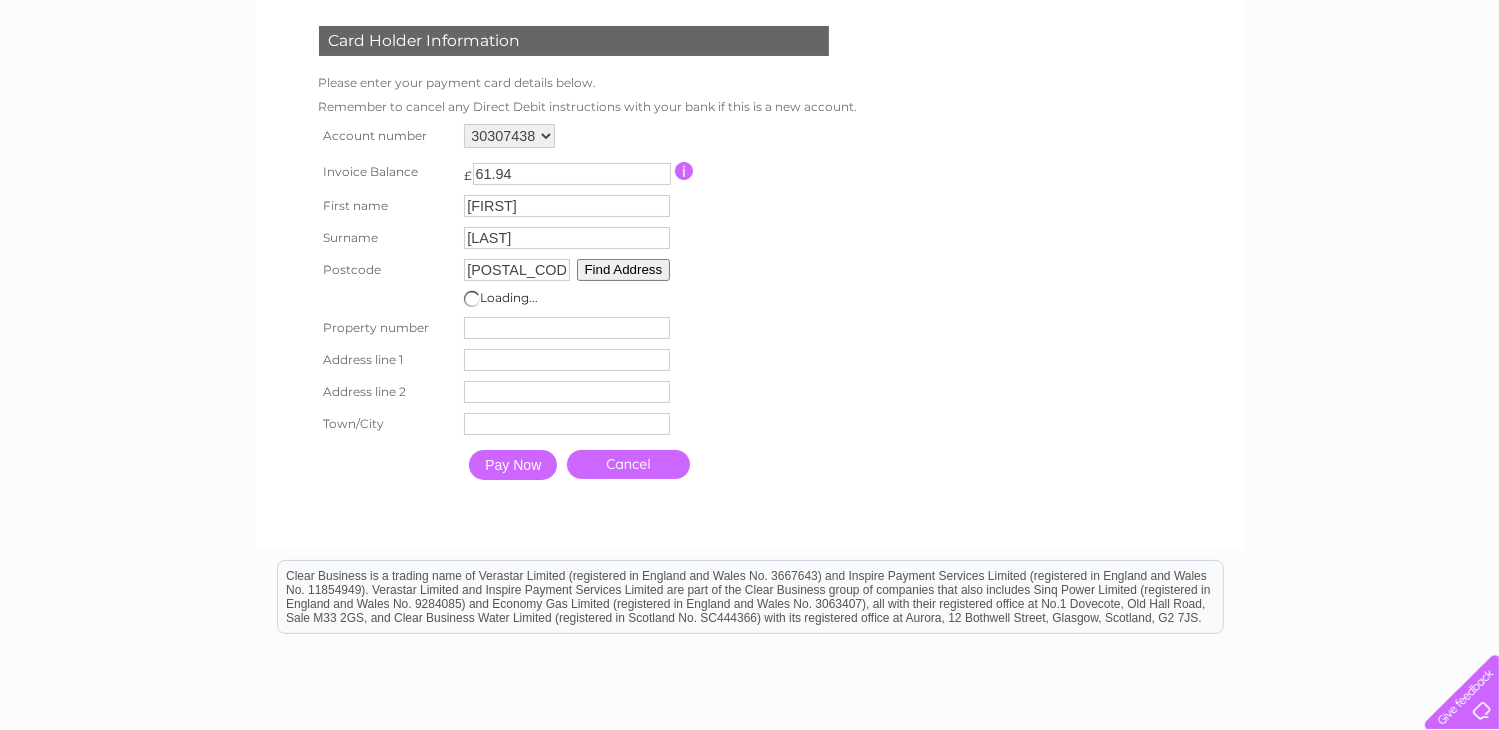 click on "30307438
Make a payment
Card Holder Information
Please enter your payment card details below.
Remember to cancel any Direct Debit instructions with your bank if this is a new account.
Account number 30307438" at bounding box center [750, 229] 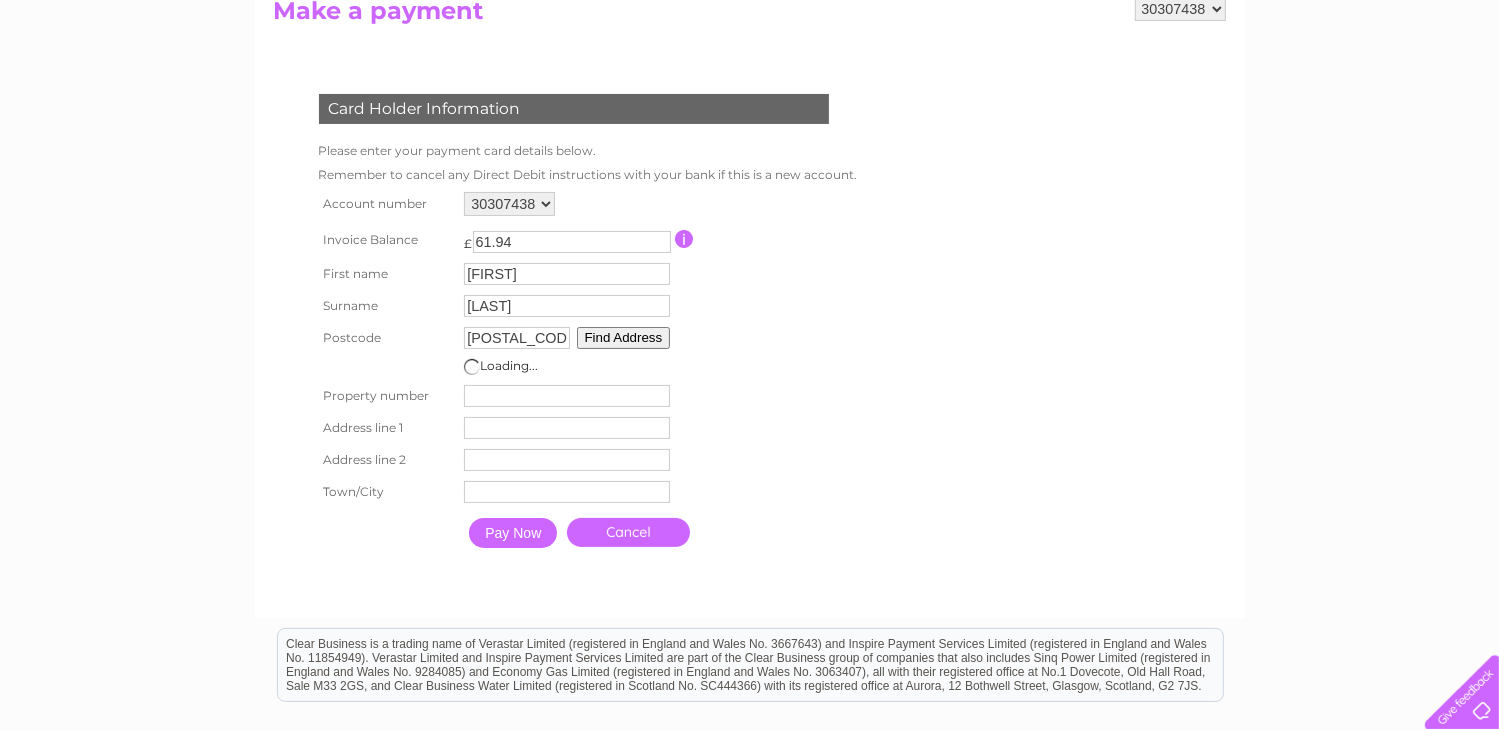 scroll, scrollTop: 200, scrollLeft: 0, axis: vertical 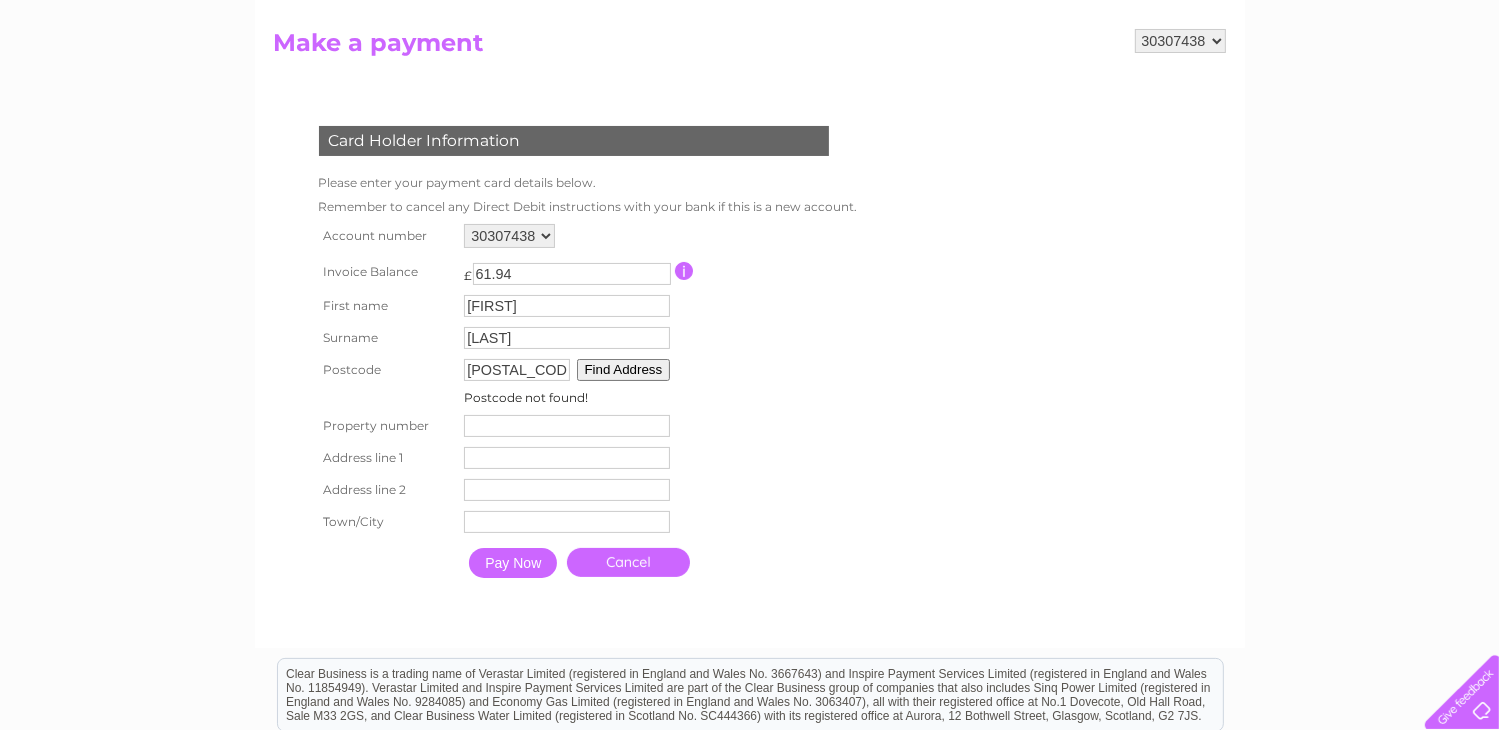click on "G73 2RB" at bounding box center [517, 370] 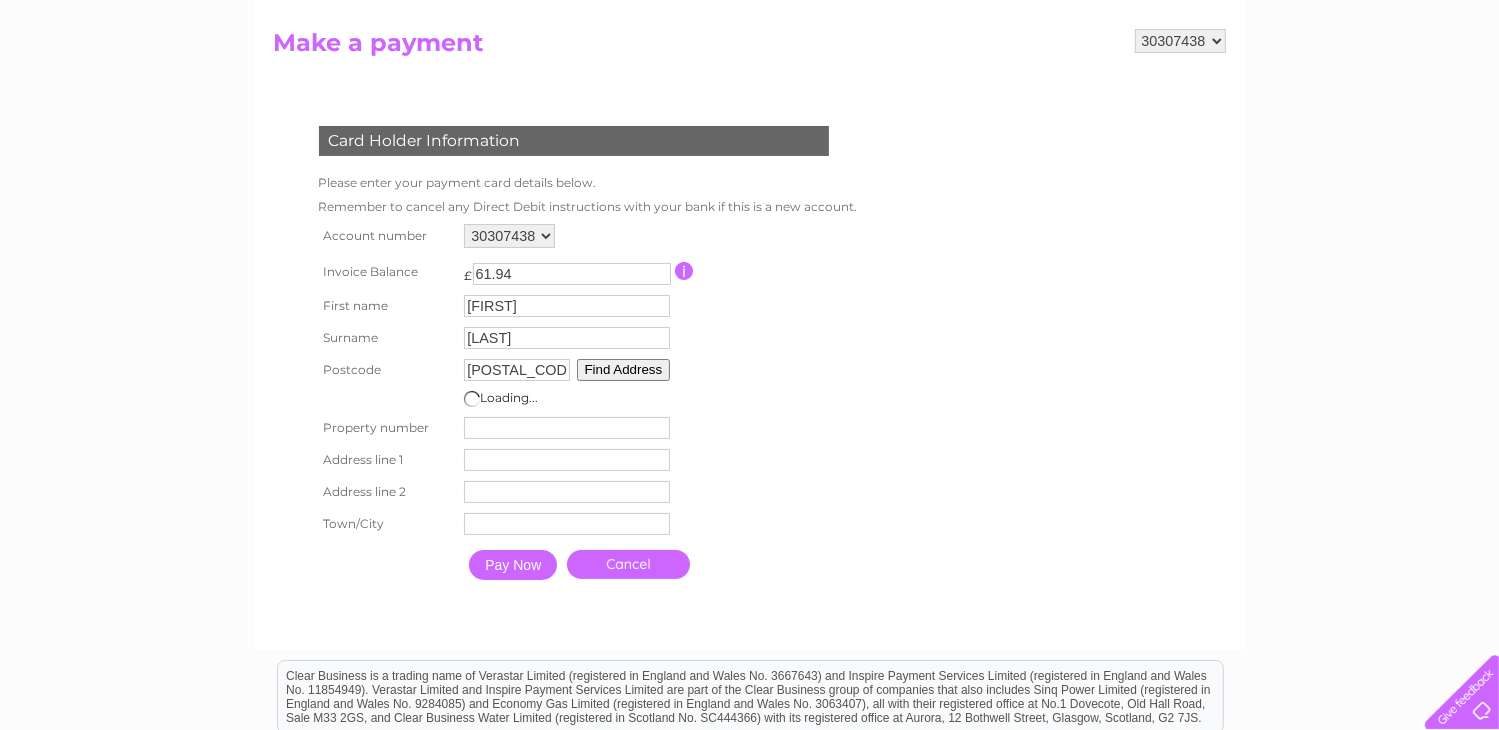 click on "G732RB" at bounding box center (517, 370) 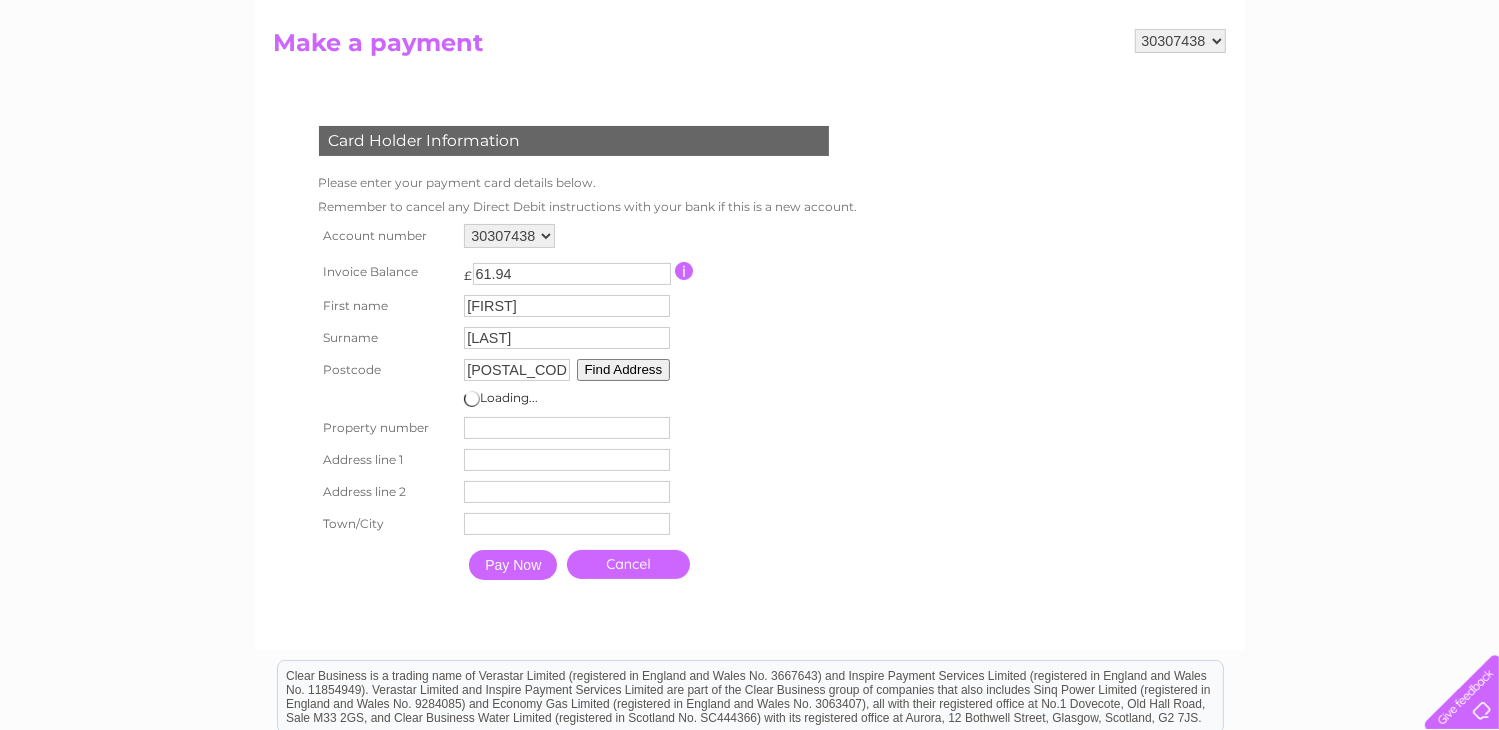 click on "30307438
Make a payment
Card Holder Information
Please enter your payment card details below.
Remember to cancel any Direct Debit instructions with your bank if this is a new account.
Account number 30307438" at bounding box center [750, 329] 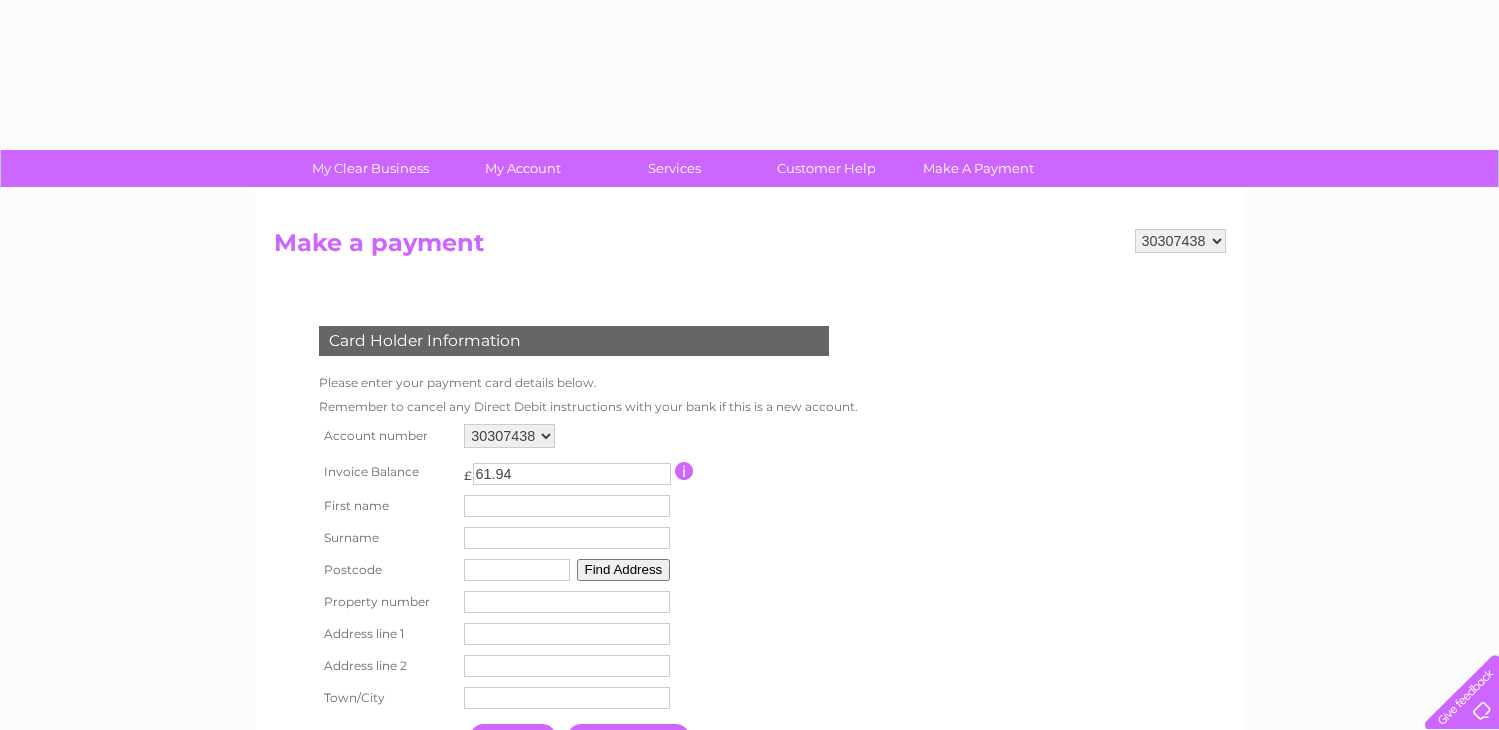 scroll, scrollTop: 200, scrollLeft: 0, axis: vertical 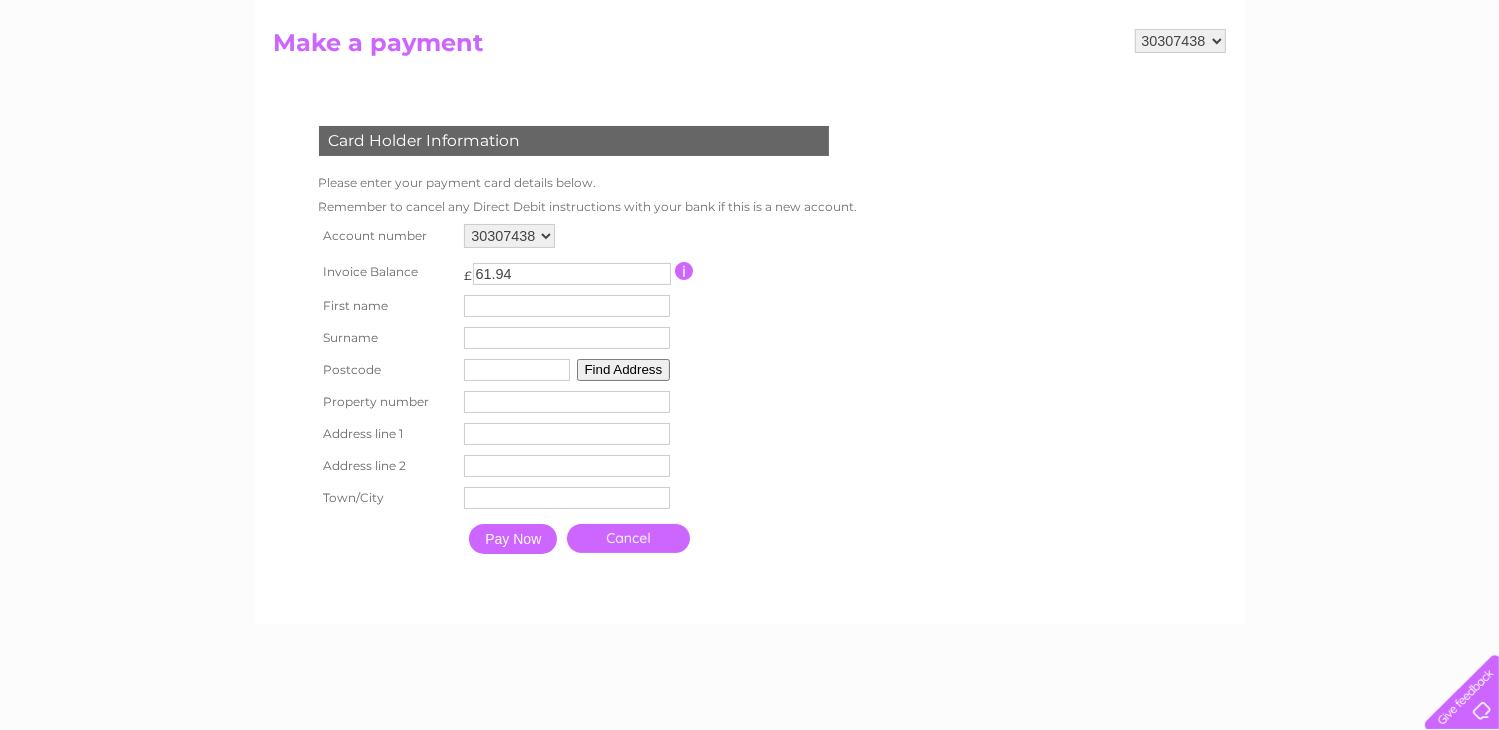 click at bounding box center [567, 306] 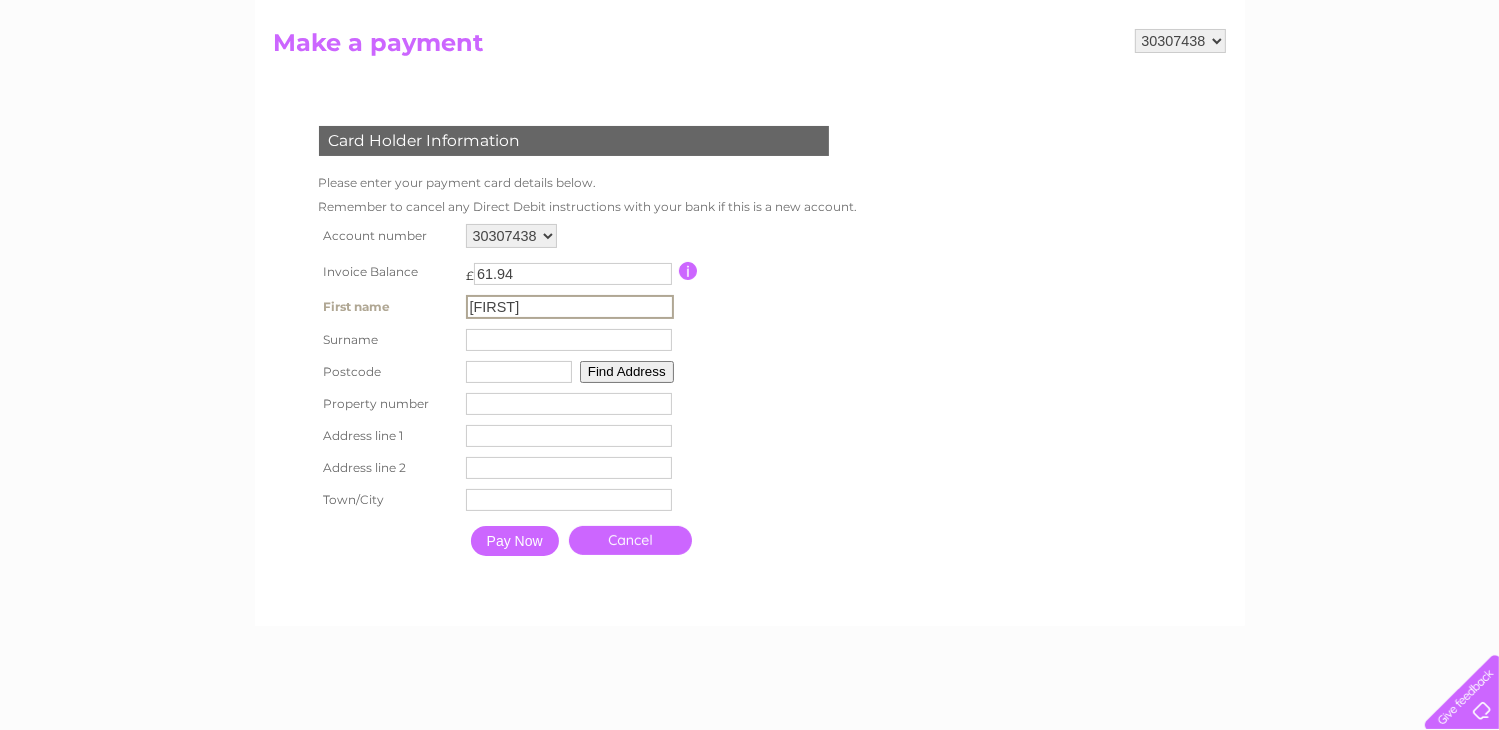 type on "[LAST]" 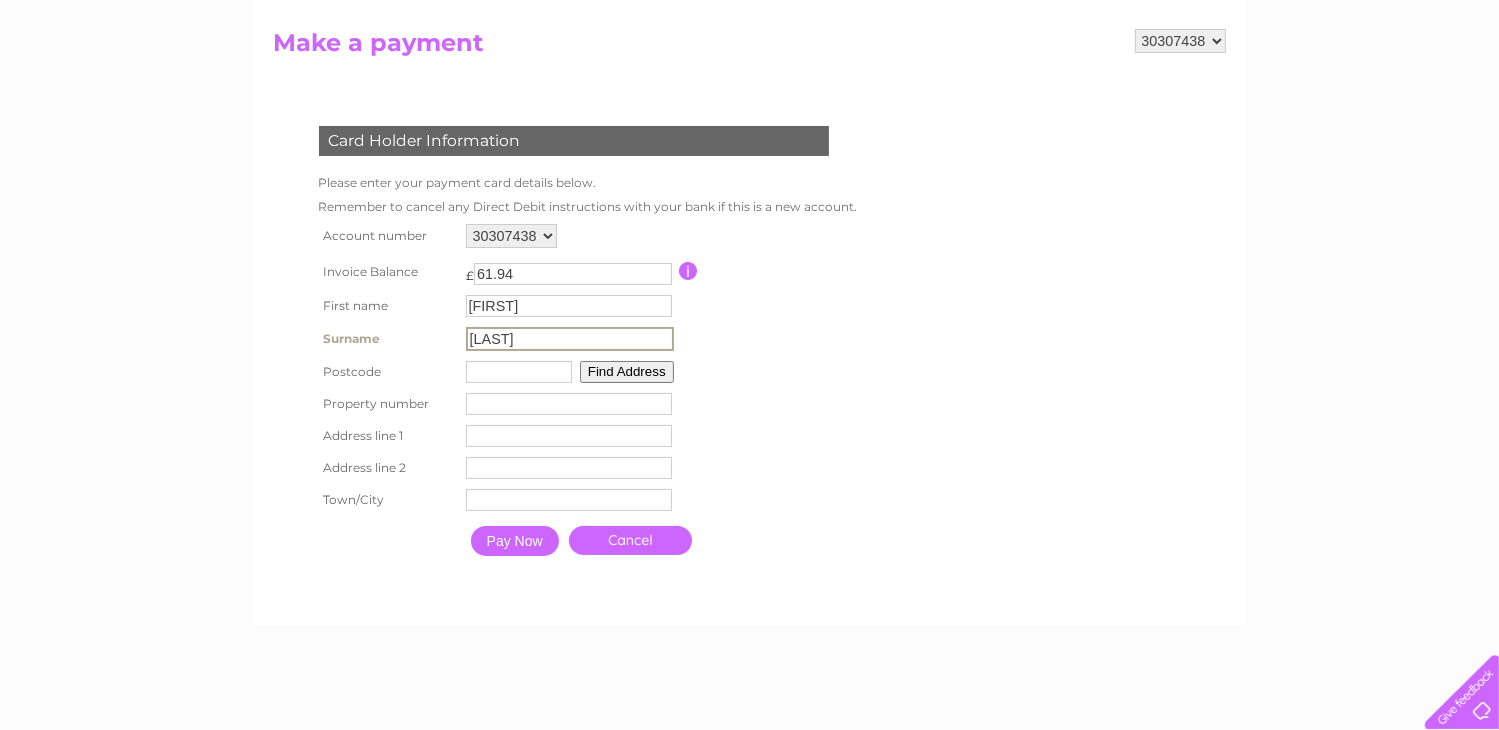 type on "[LAST]" 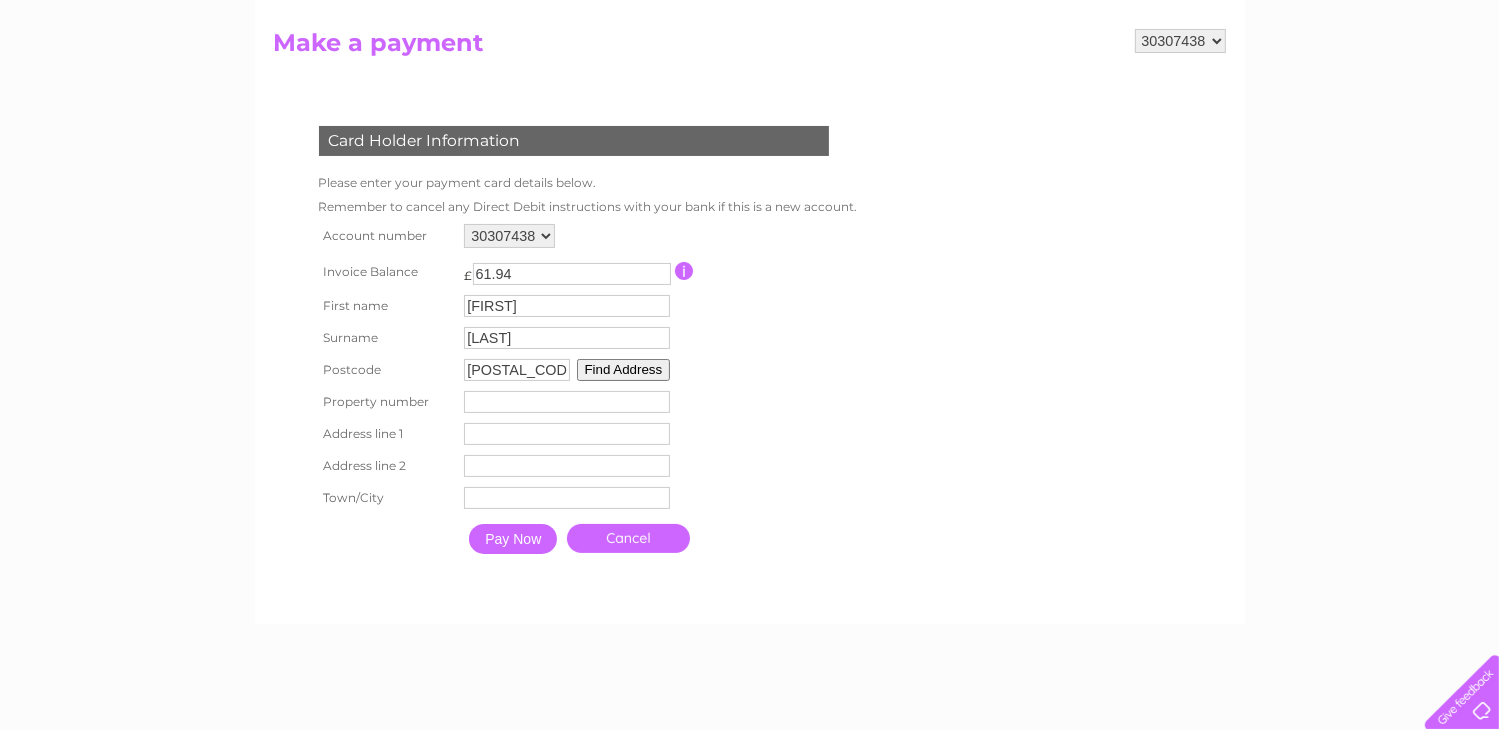 type on "[POSTAL_CODE]" 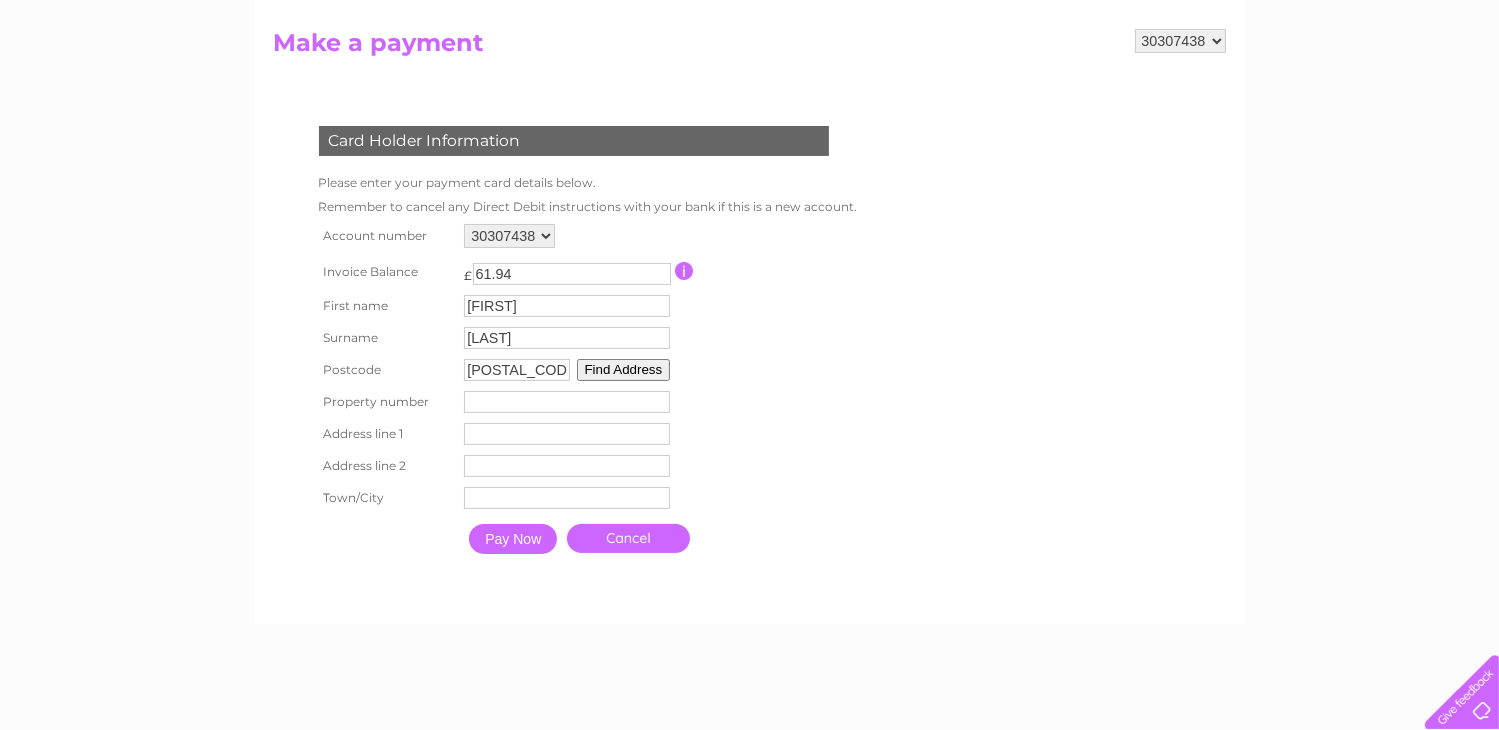 click on "Find Address" at bounding box center [624, 370] 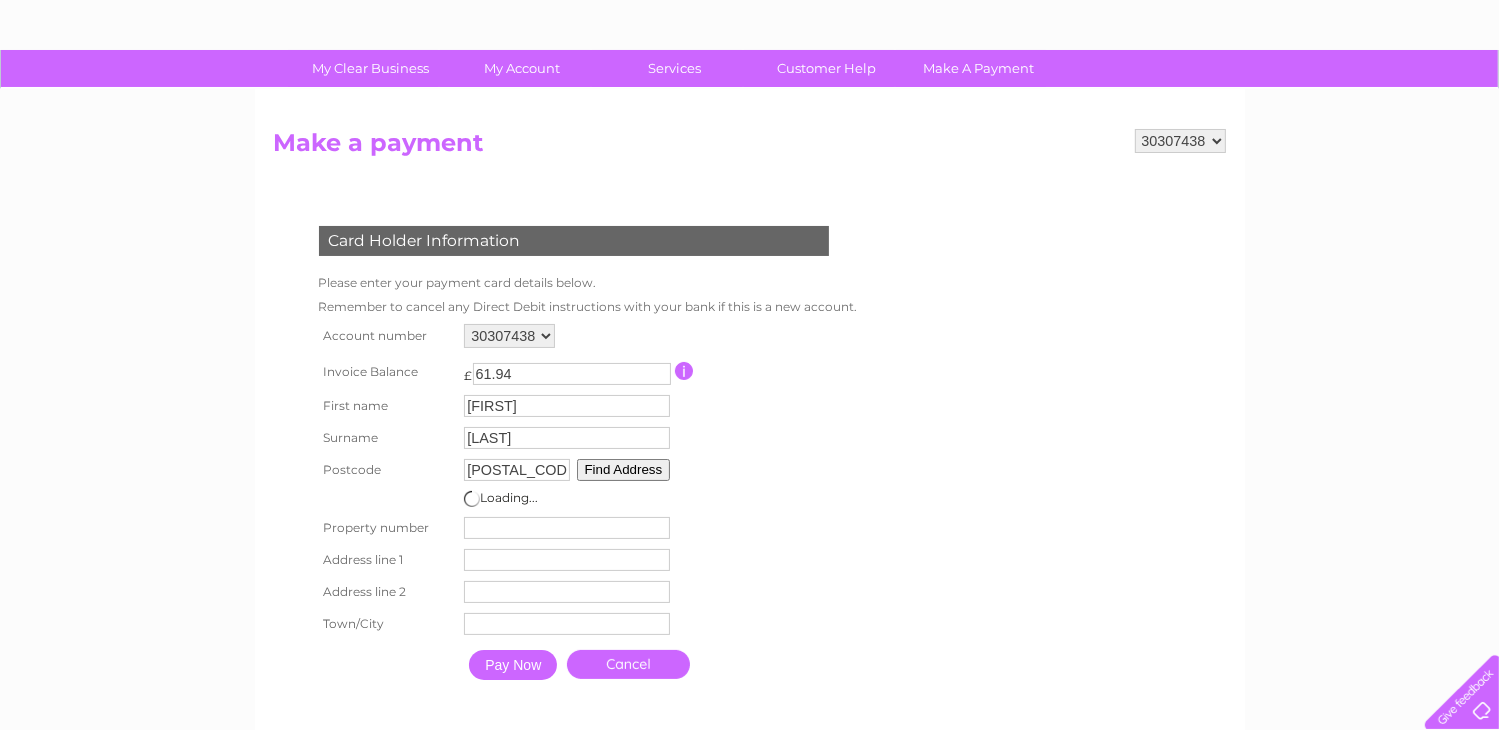 scroll, scrollTop: 200, scrollLeft: 0, axis: vertical 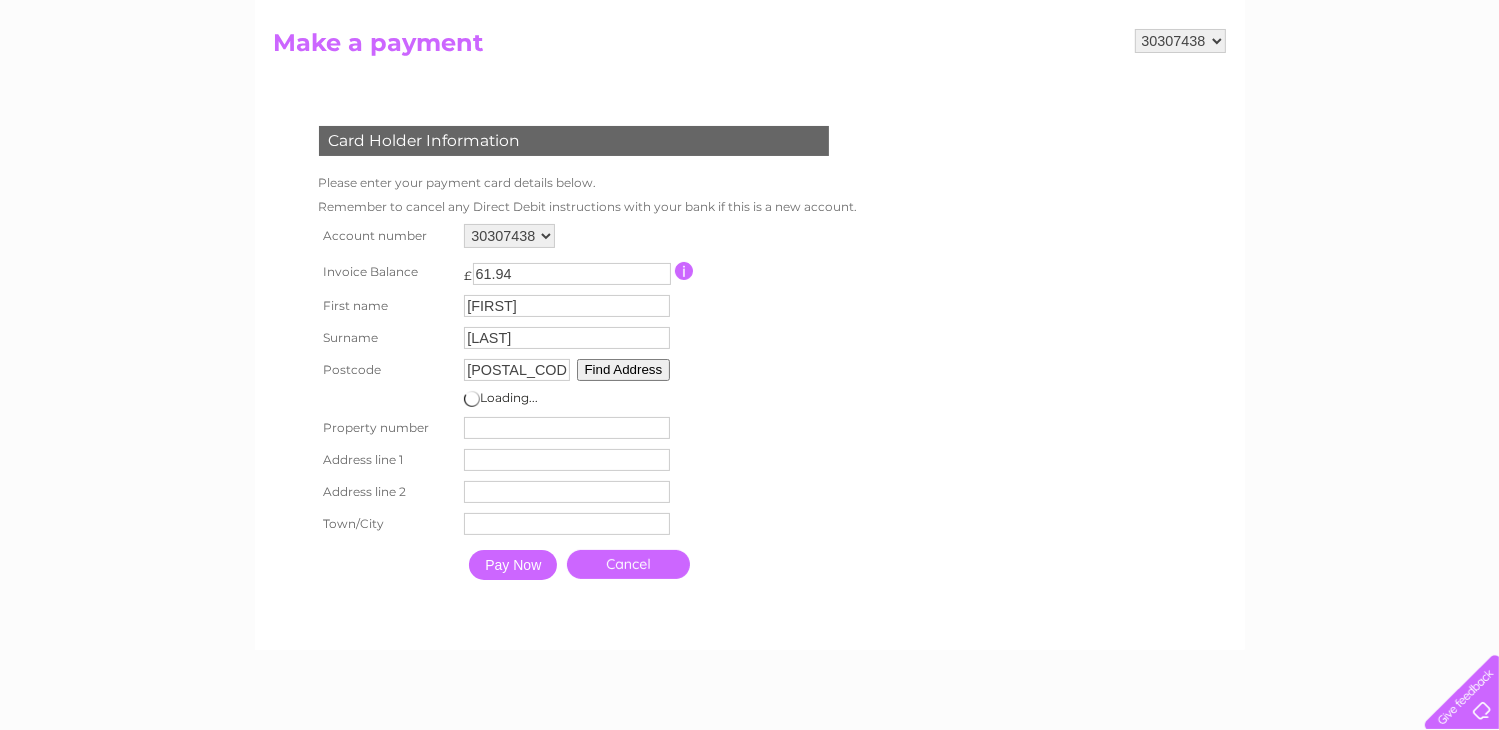 click at bounding box center (567, 428) 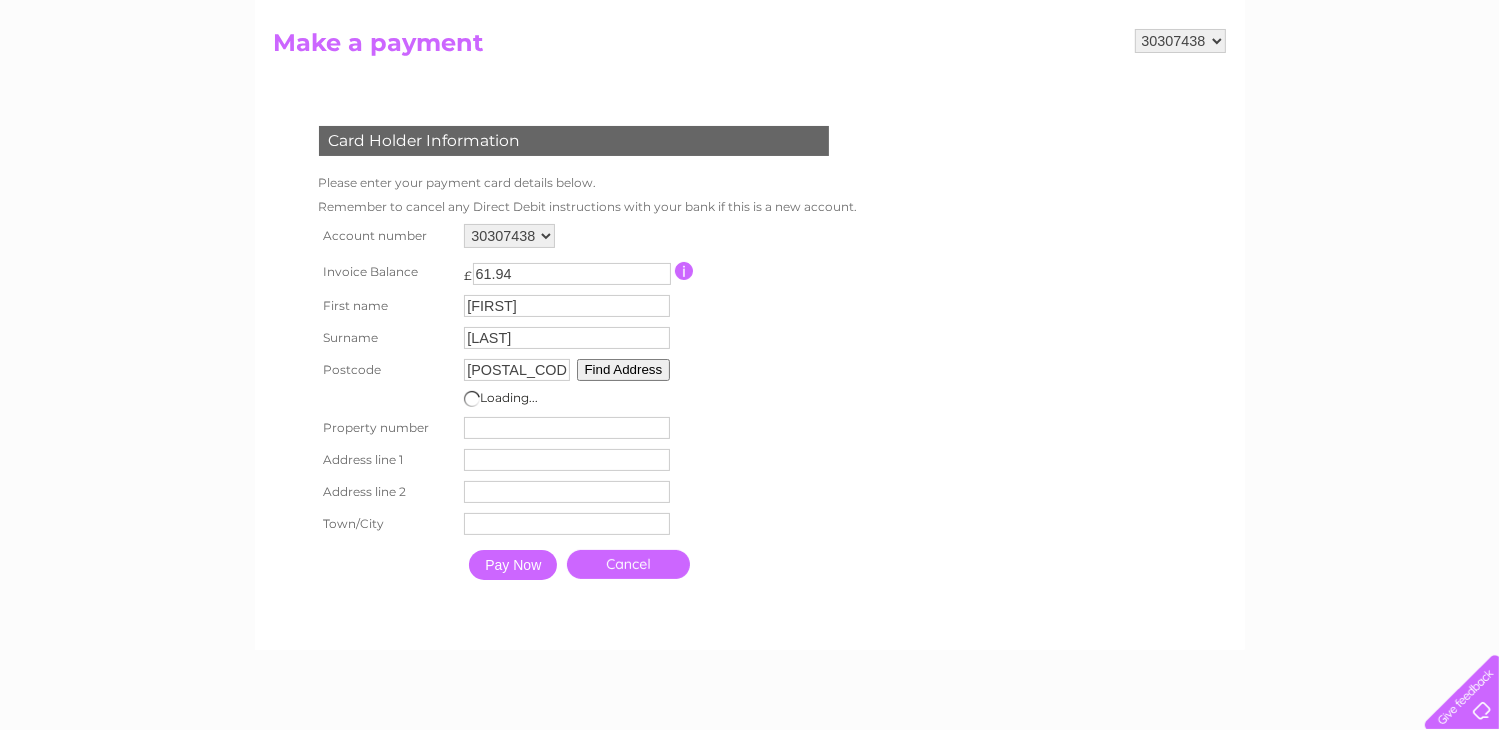 click on "30307438
Make a payment
Card Holder Information
Please enter your payment card details below.
Remember to cancel any Direct Debit instructions with your bank if this is a new account.
Account number 30307438" at bounding box center (750, 329) 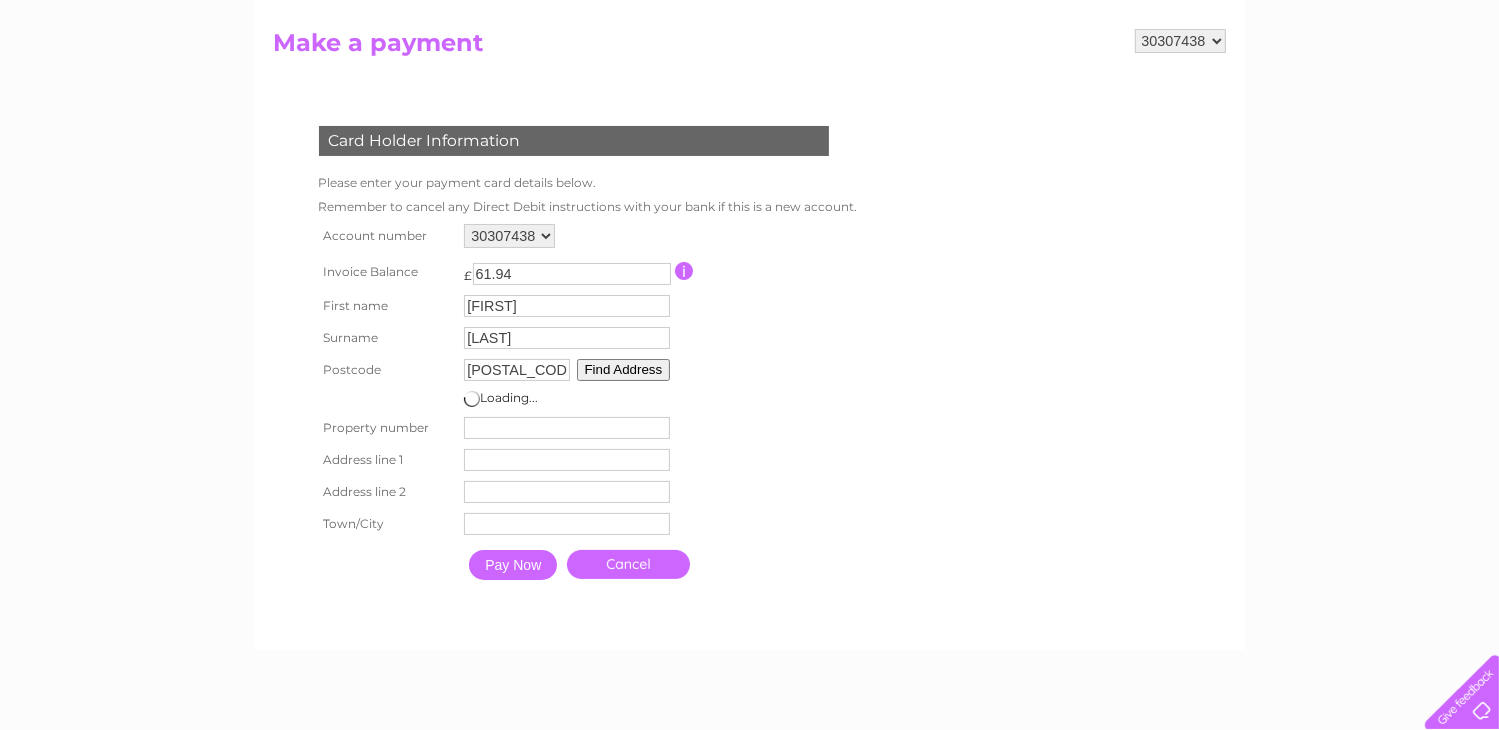 click at bounding box center [567, 524] 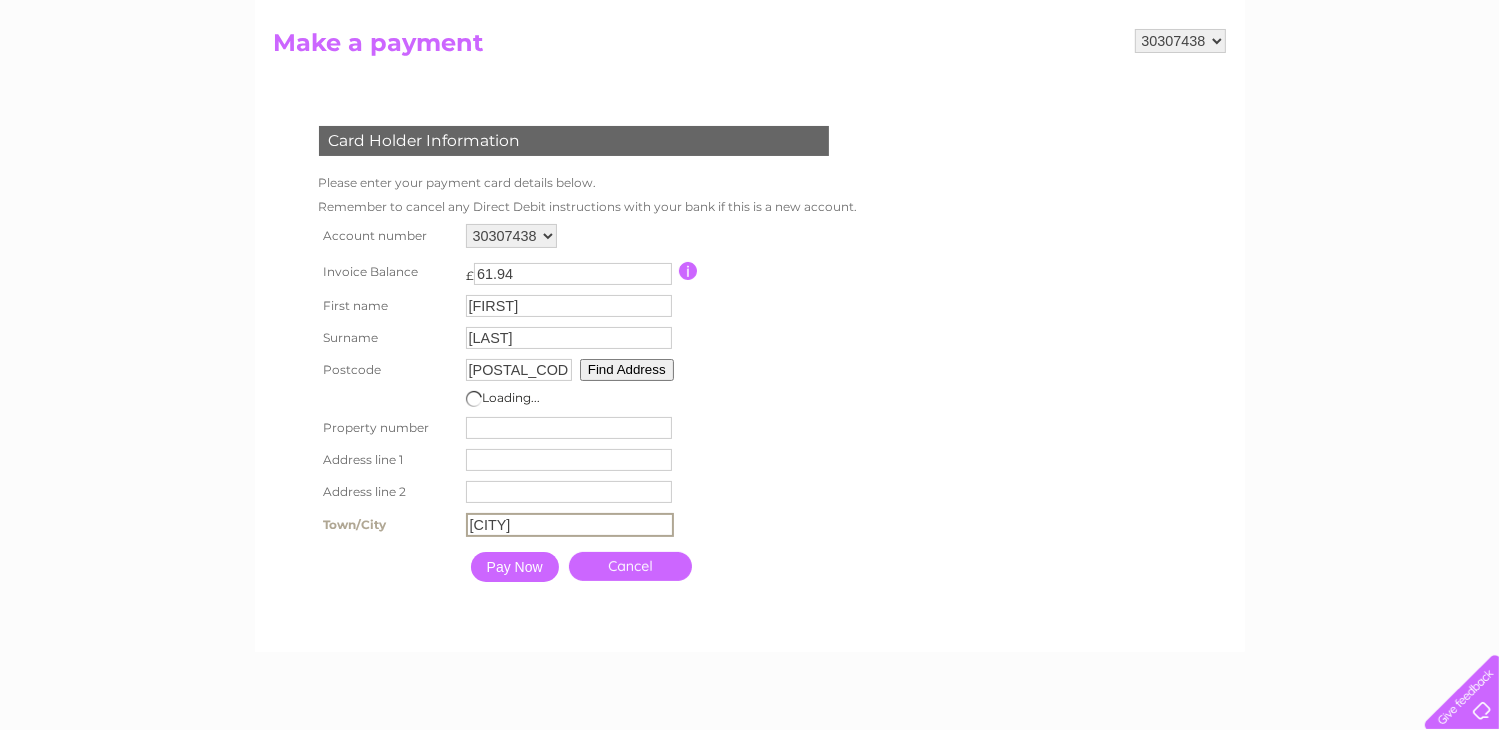 type on "Glasogw" 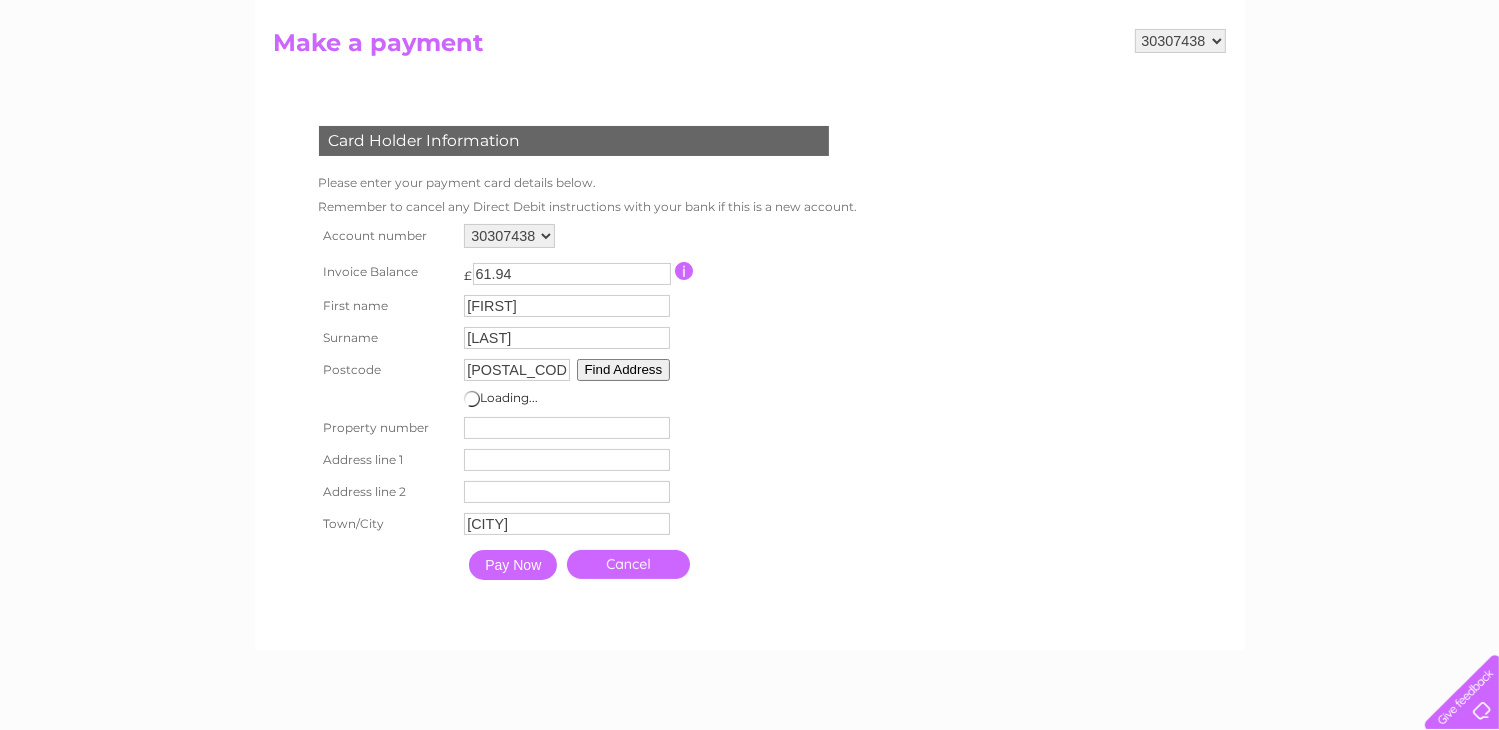 click at bounding box center (567, 428) 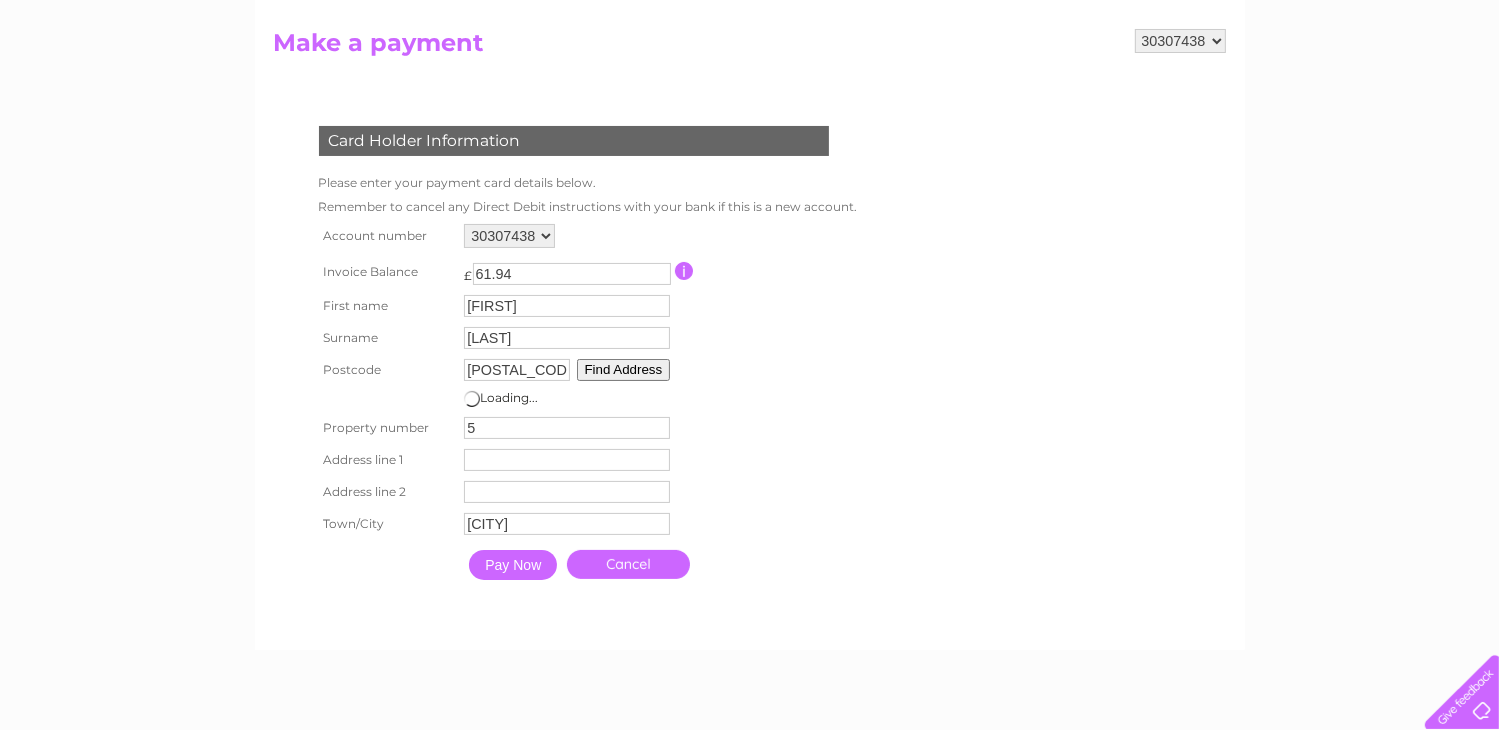 type on "5" 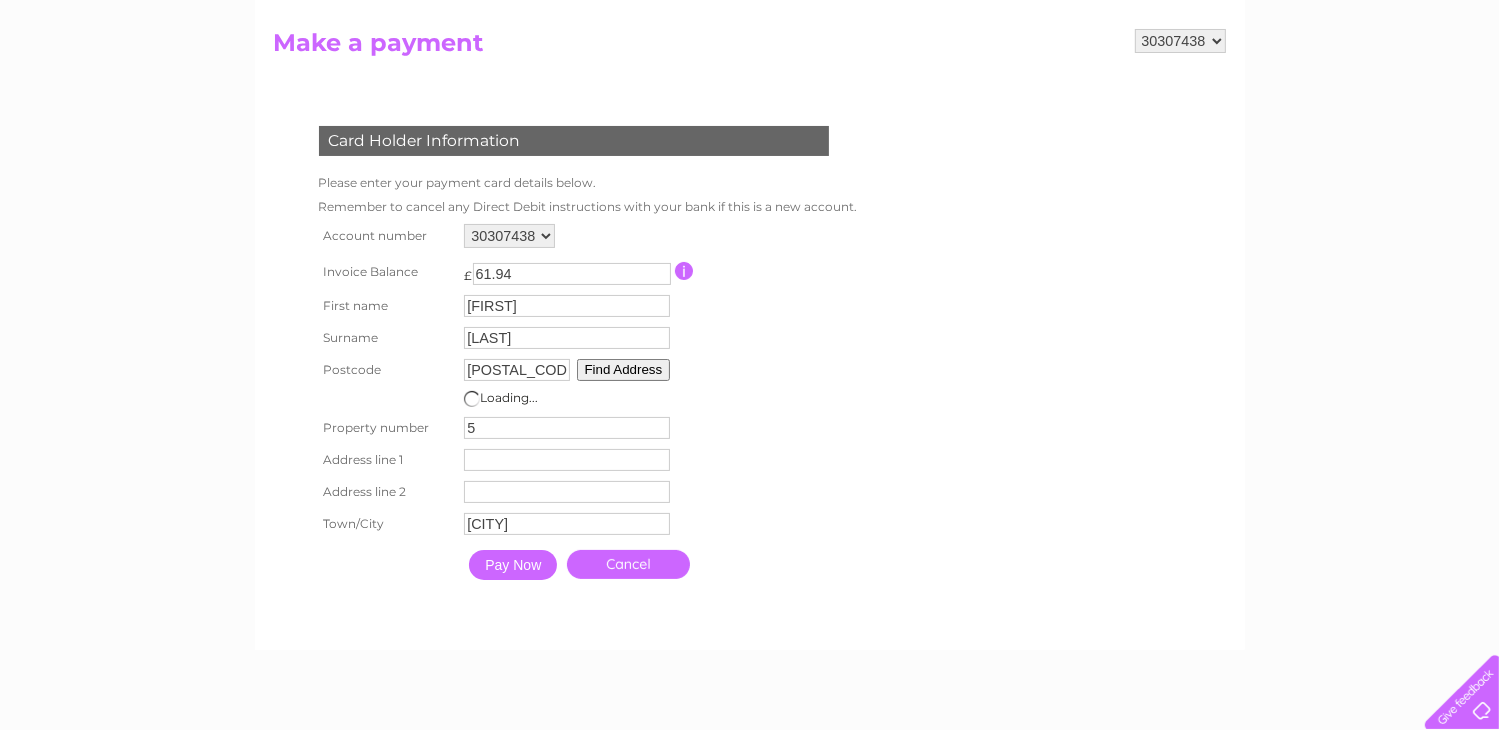 click at bounding box center [567, 460] 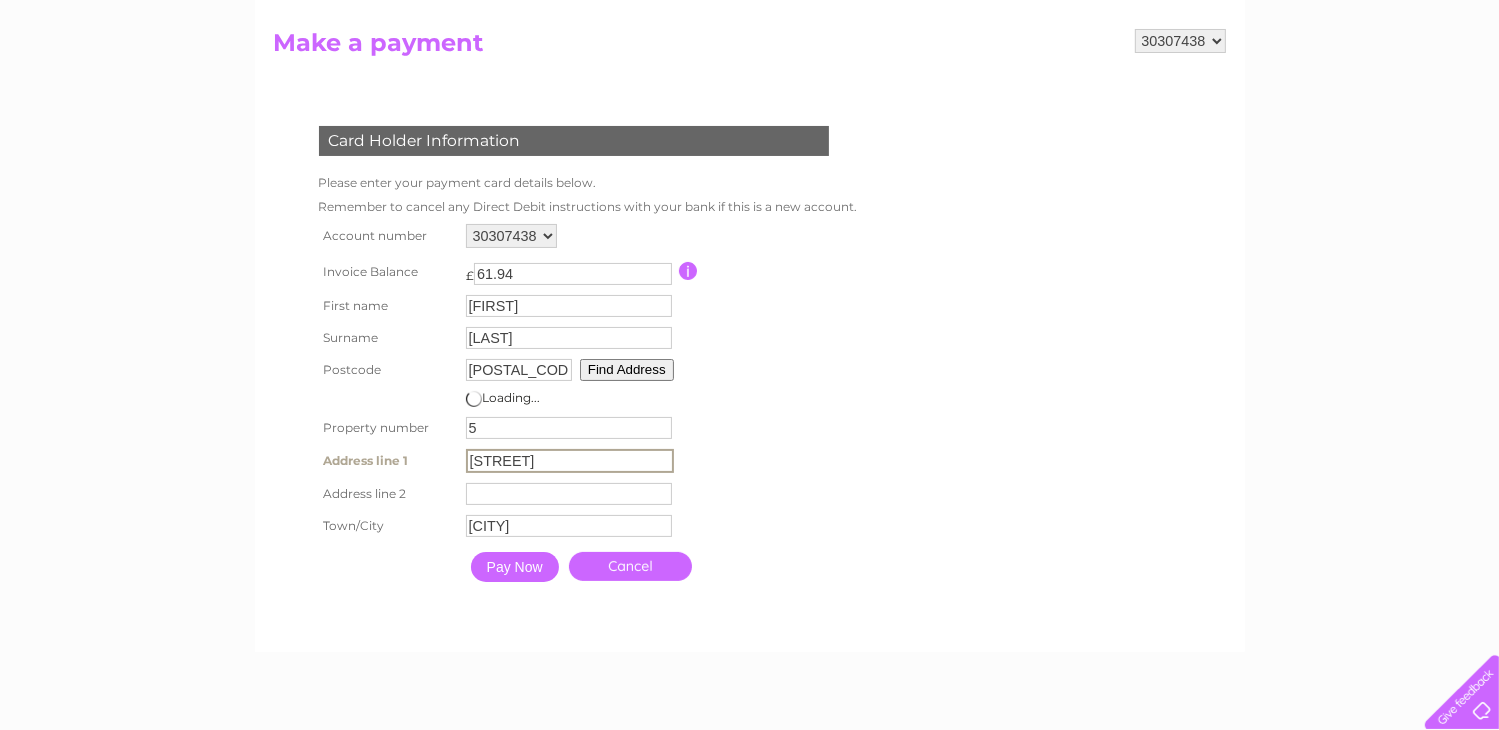 type on "Cathcart Place" 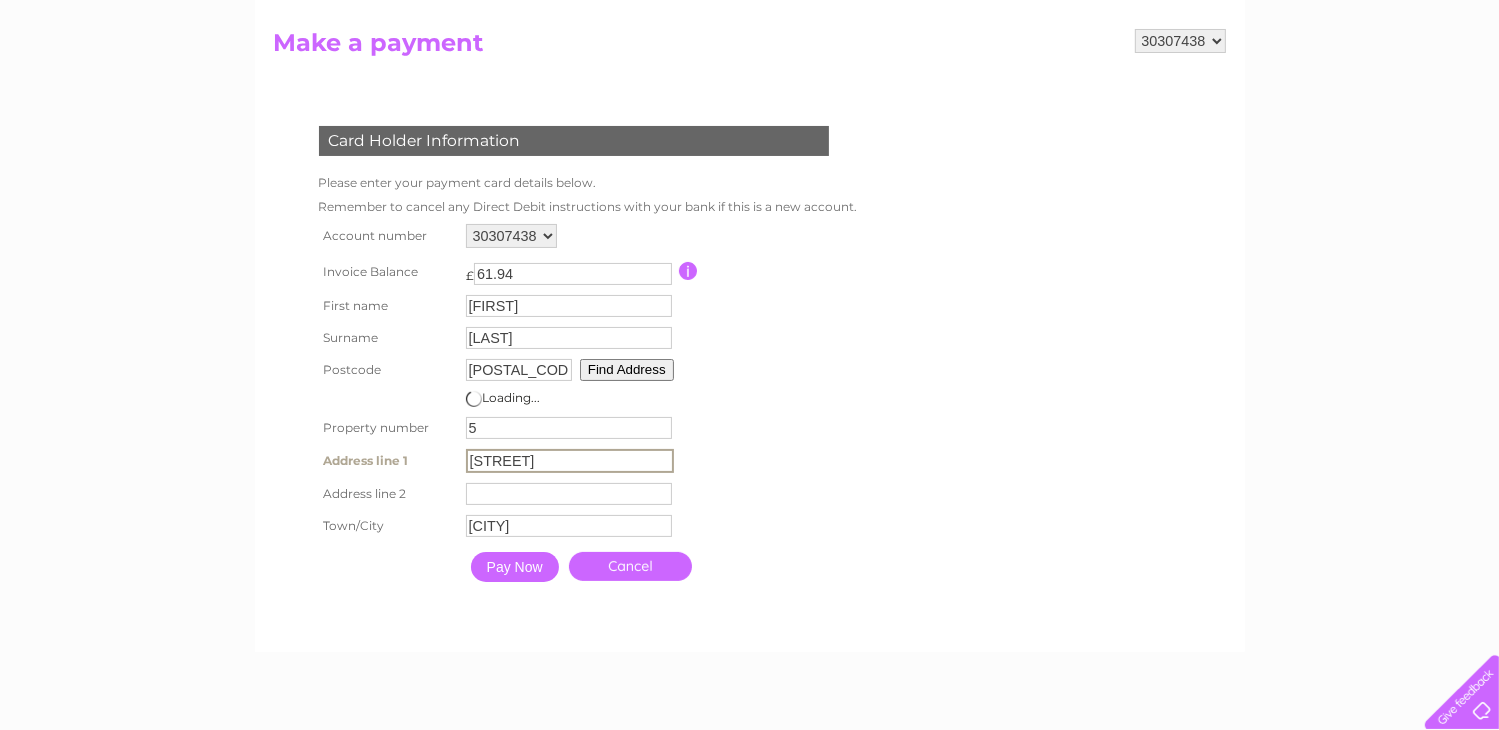 click on "Account number
30307438
Invoice Balance
£
61.94
First name Sebastian 5" at bounding box center (586, 405) 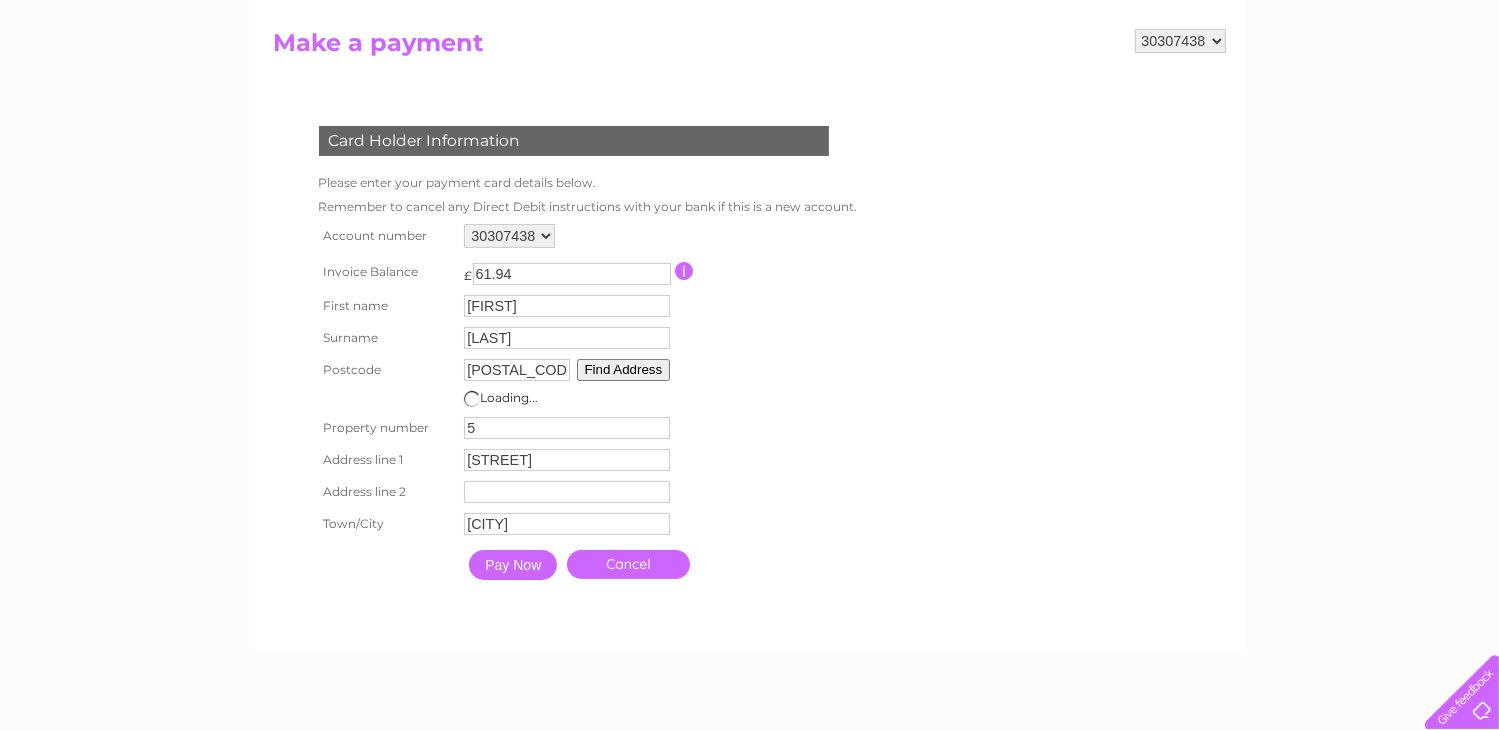 click on "Pay Now" at bounding box center (513, 565) 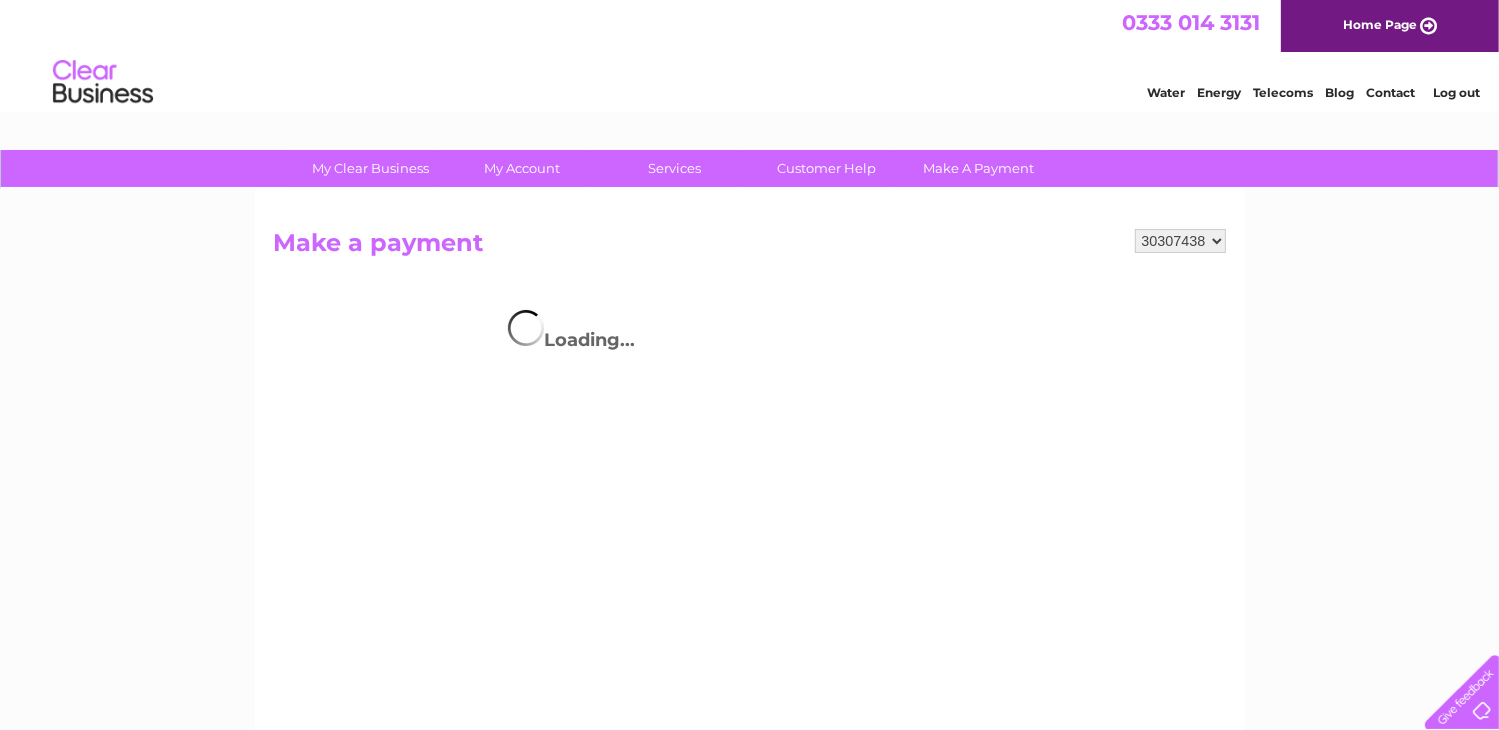 scroll, scrollTop: 0, scrollLeft: 0, axis: both 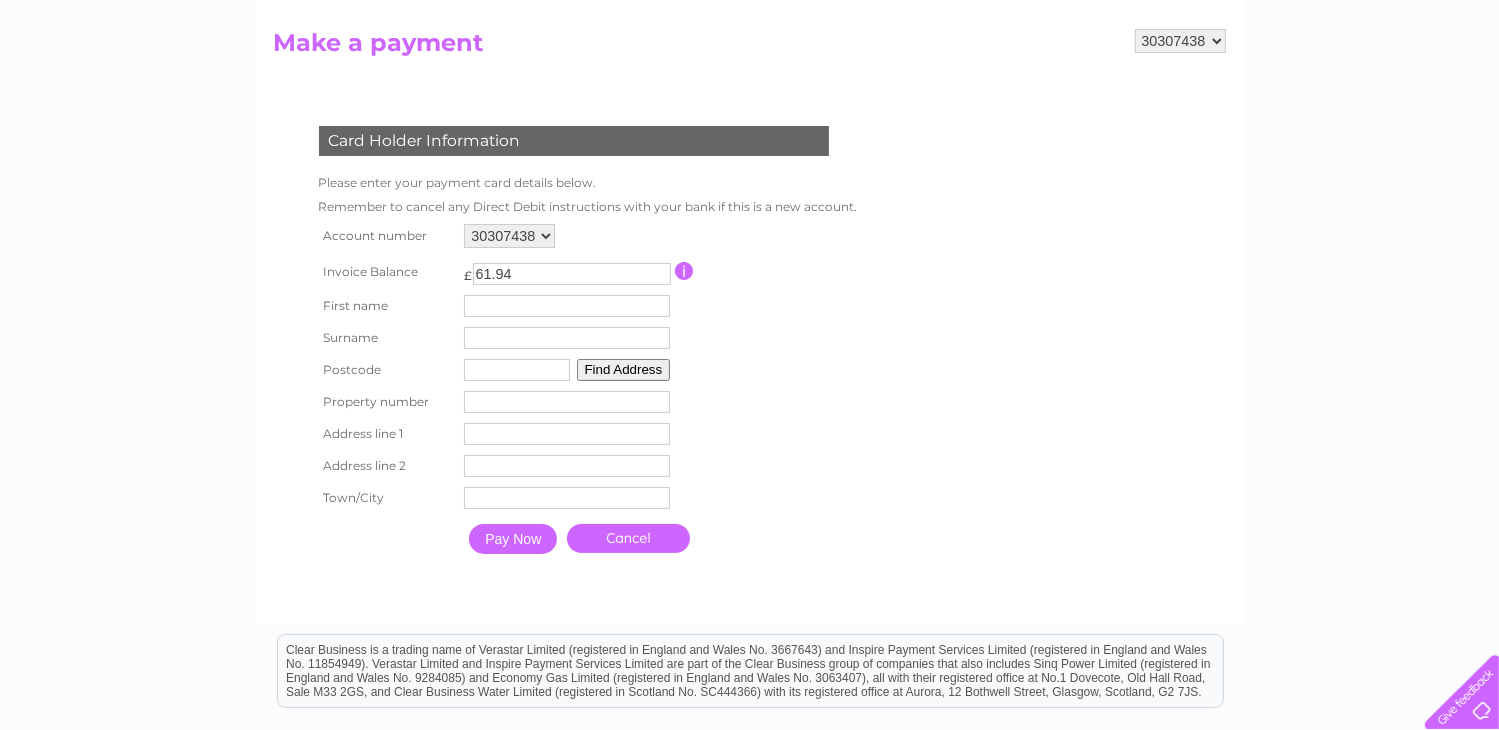 click at bounding box center (567, 306) 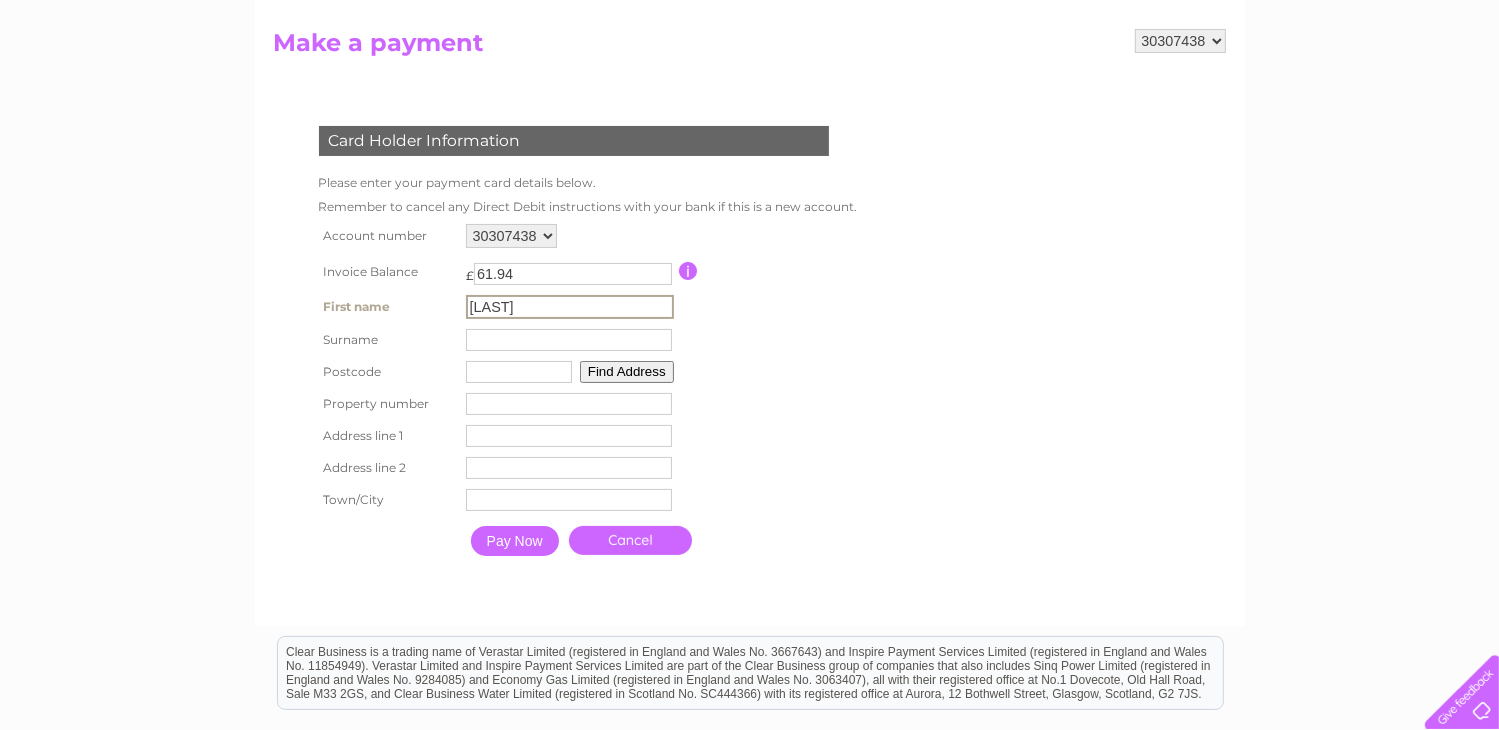 type on "Sebastian" 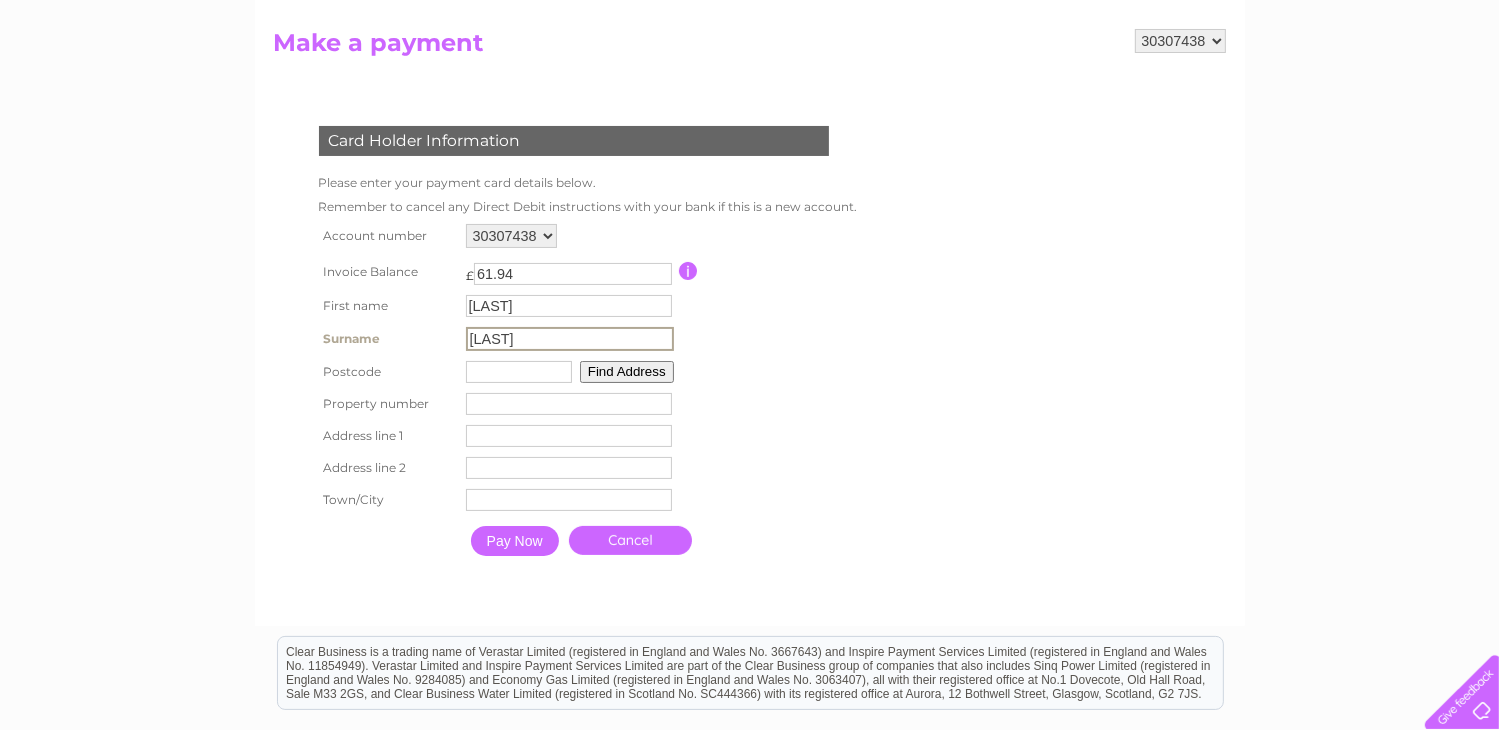 type on "Lalicki" 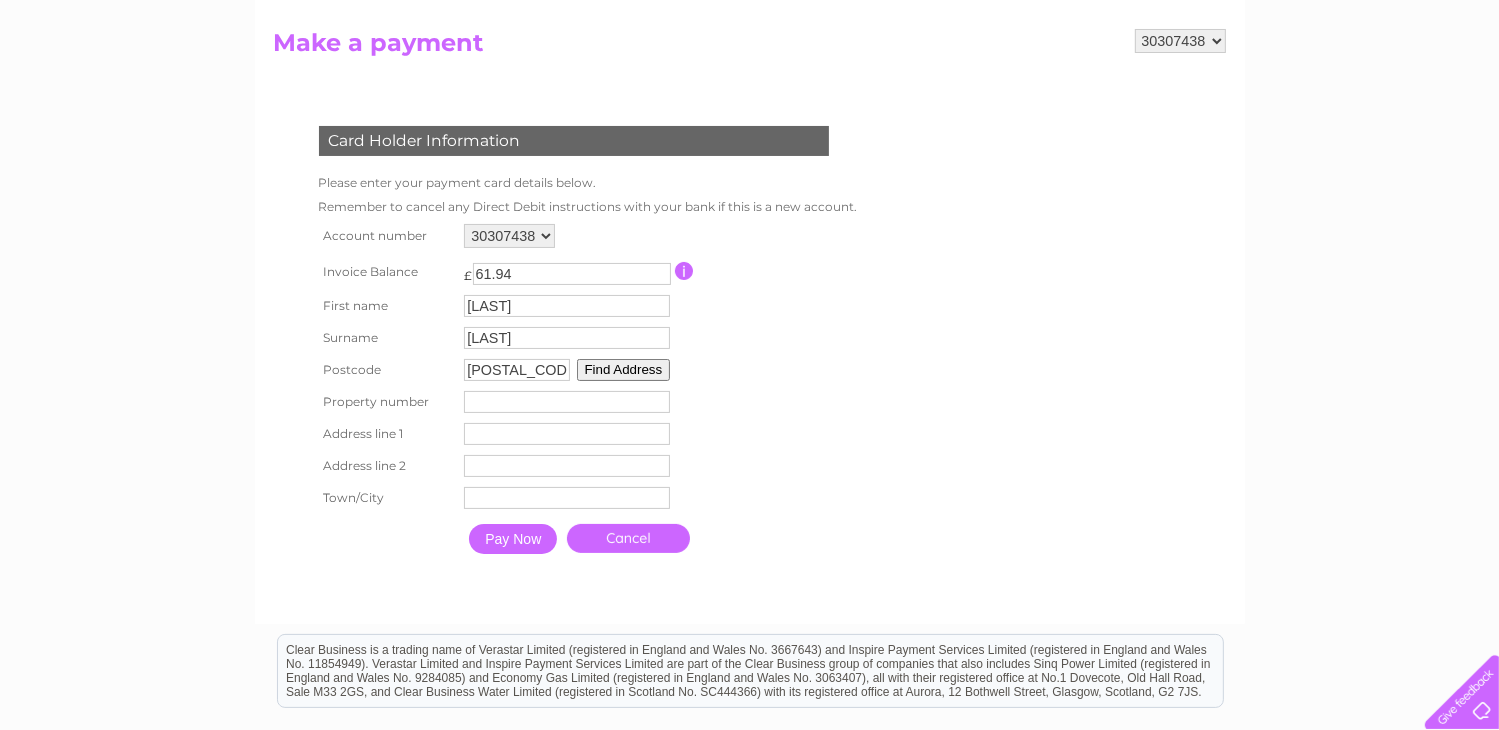 type on "G73 2RB" 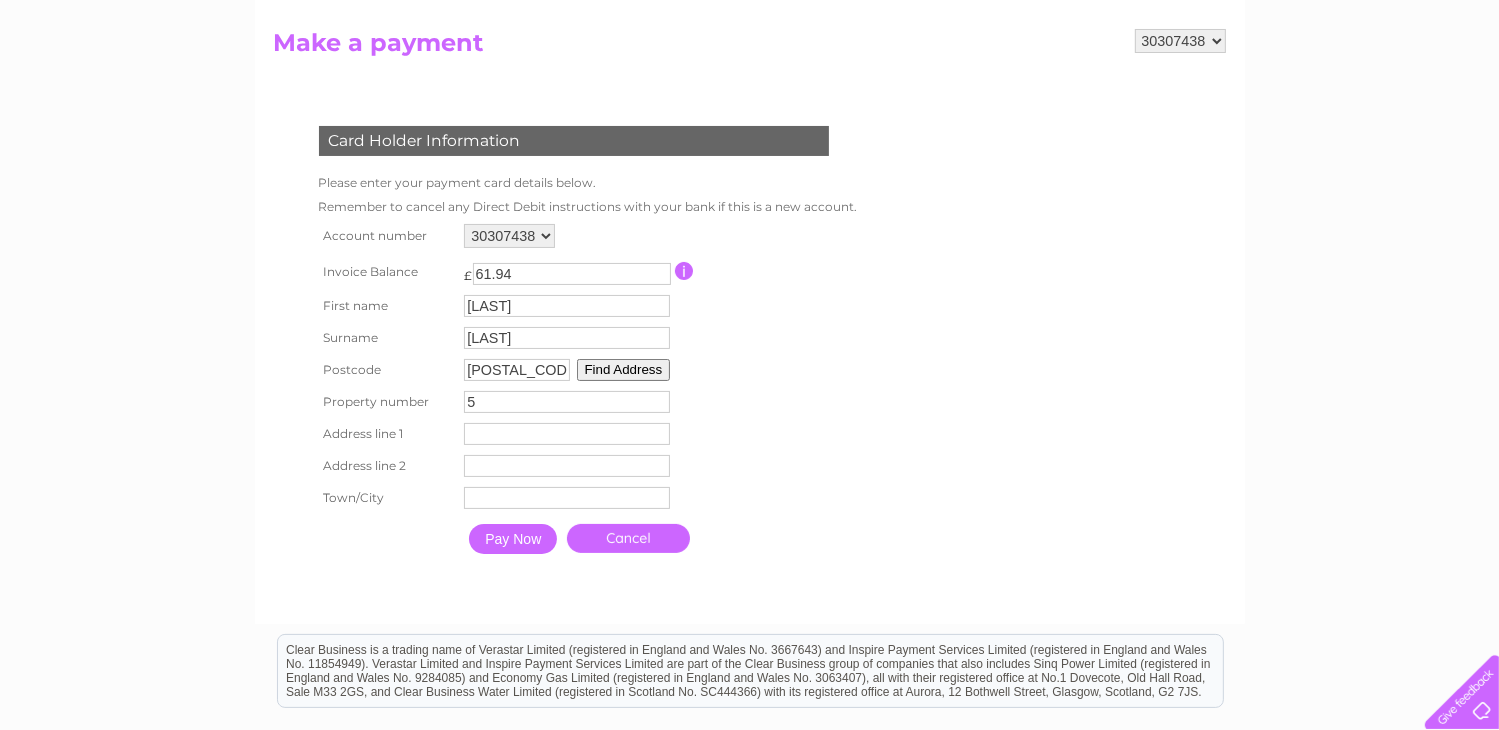 type on "5" 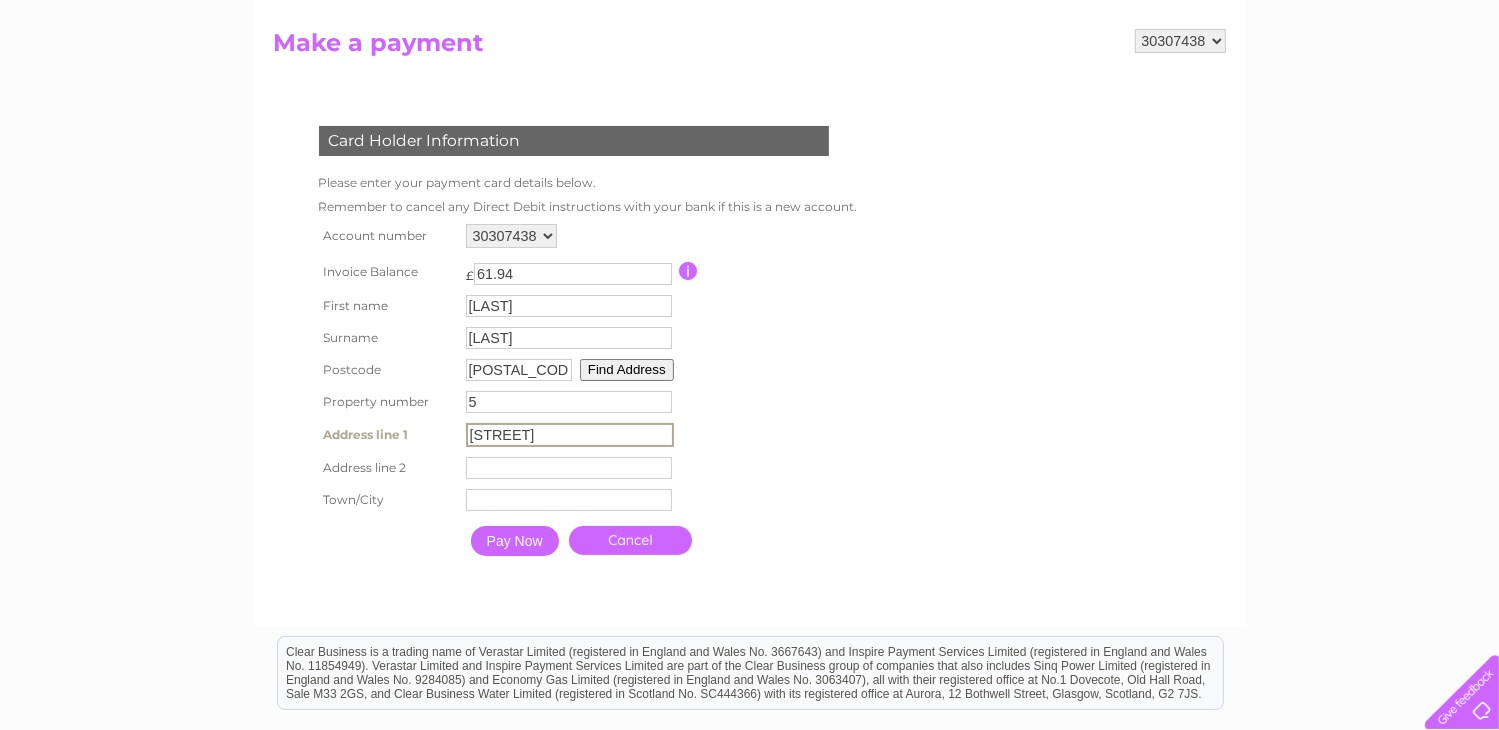 type on "Cathcart Place" 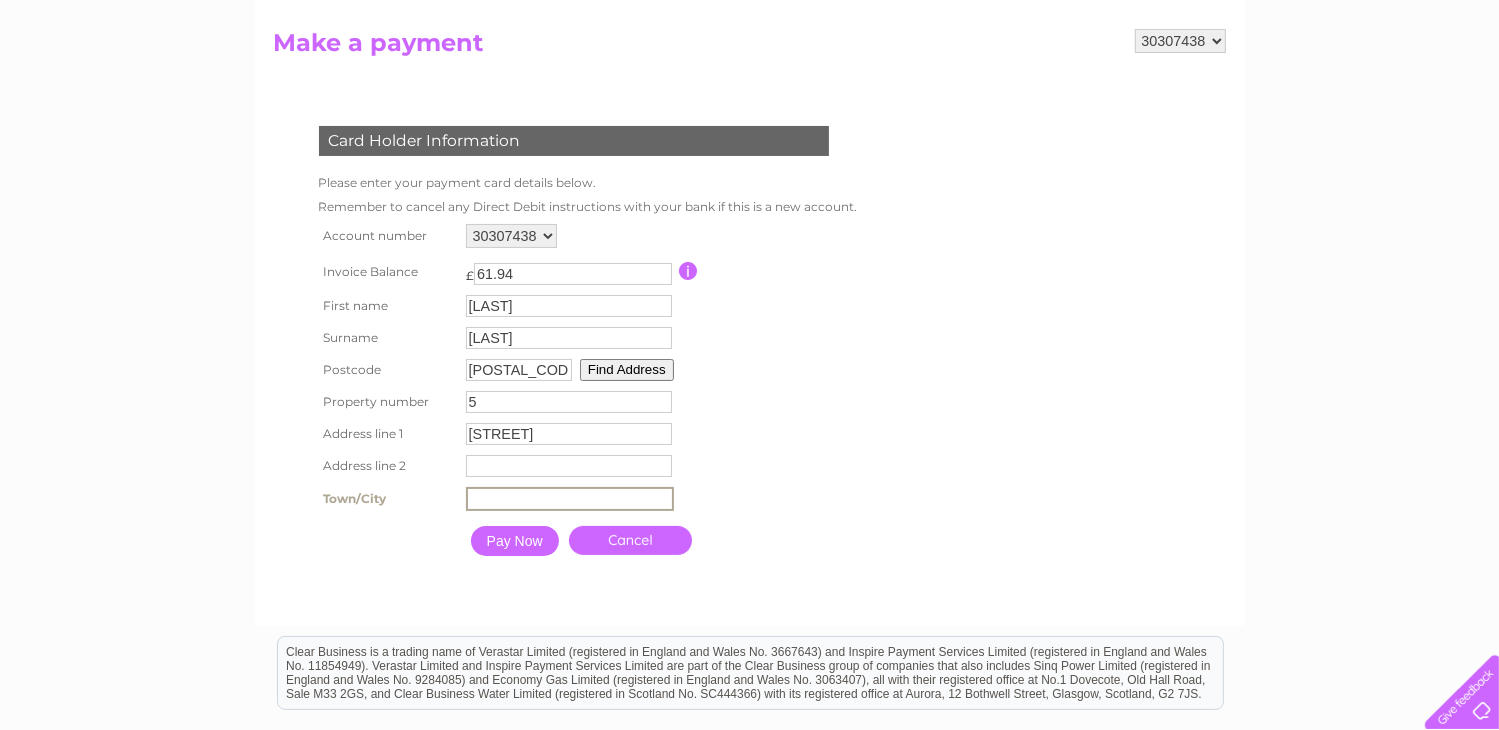 click at bounding box center [570, 499] 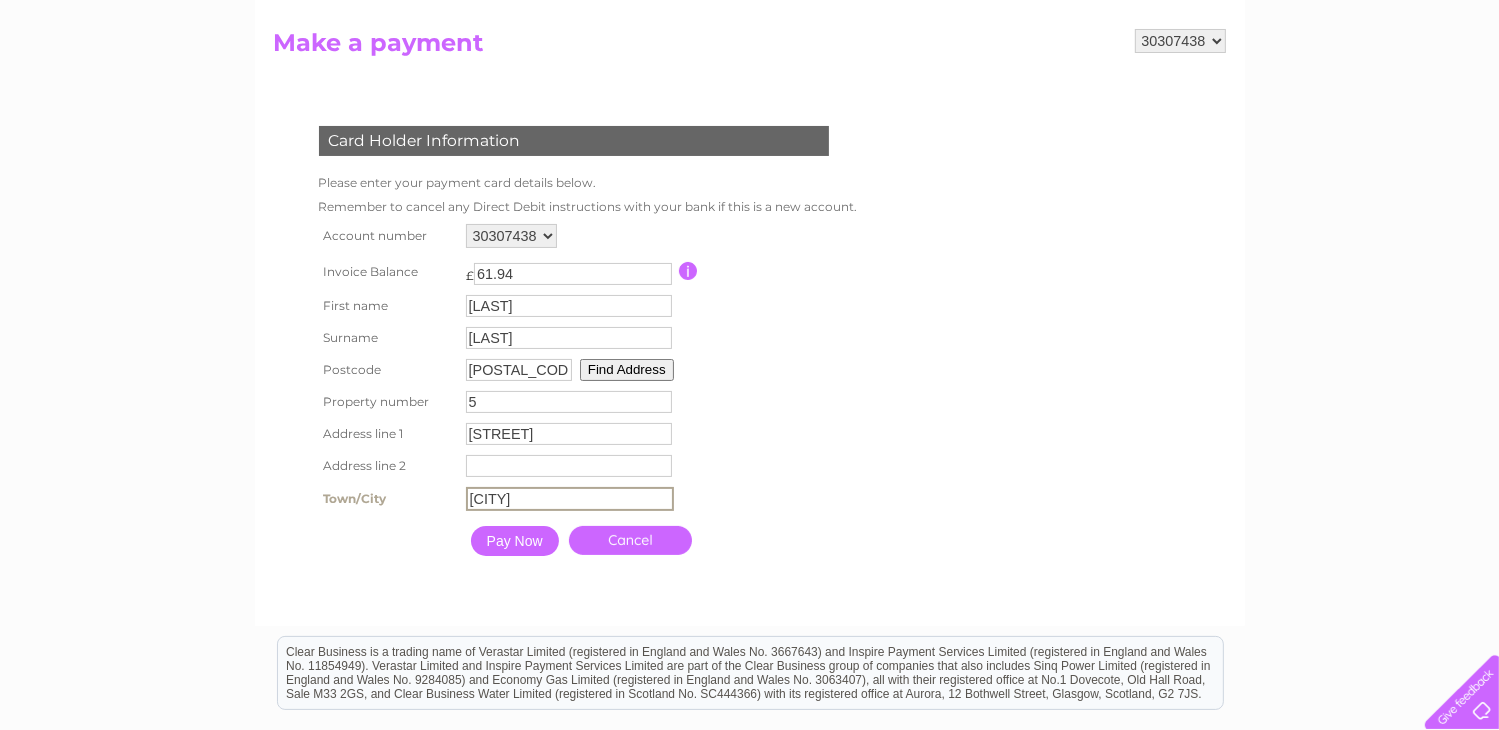 type on "Glasgow" 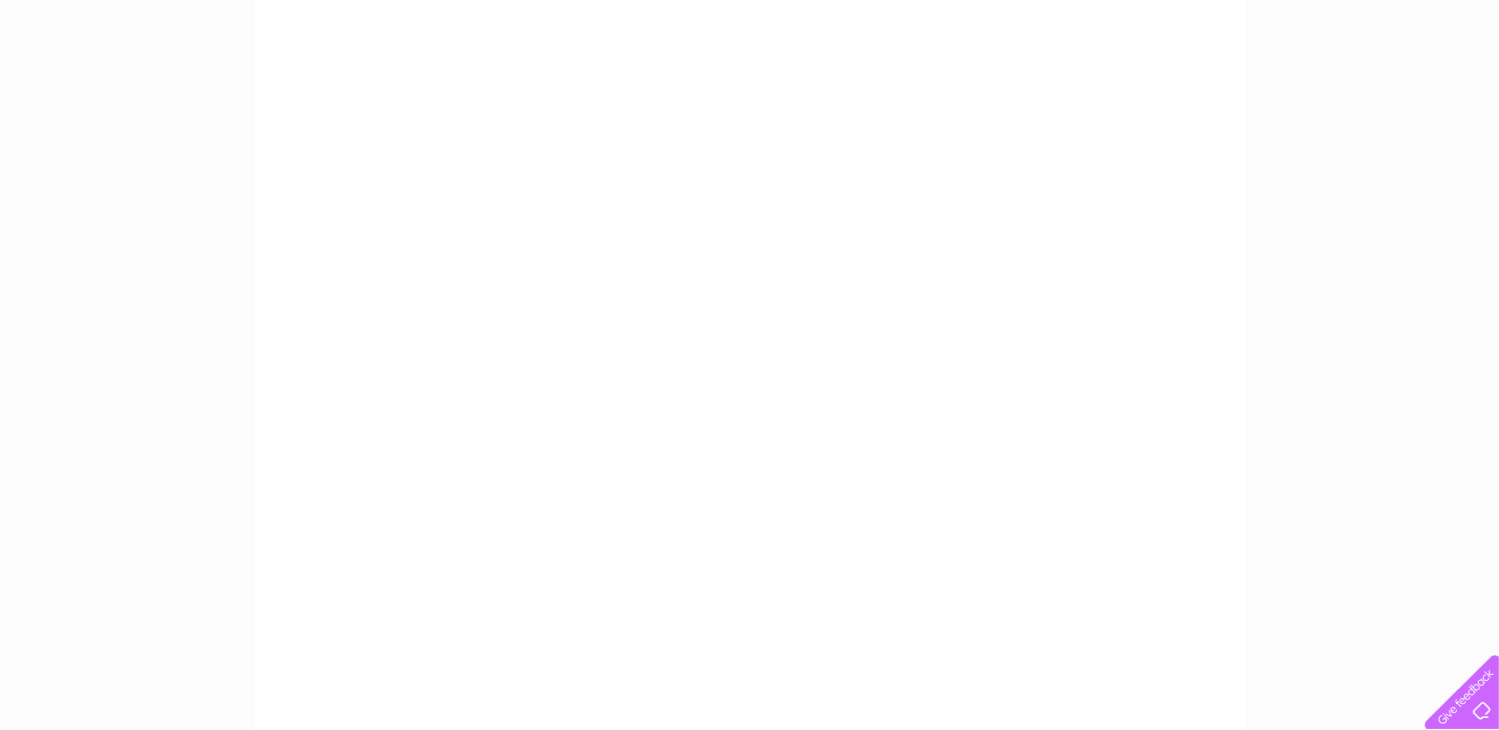 scroll, scrollTop: 400, scrollLeft: 0, axis: vertical 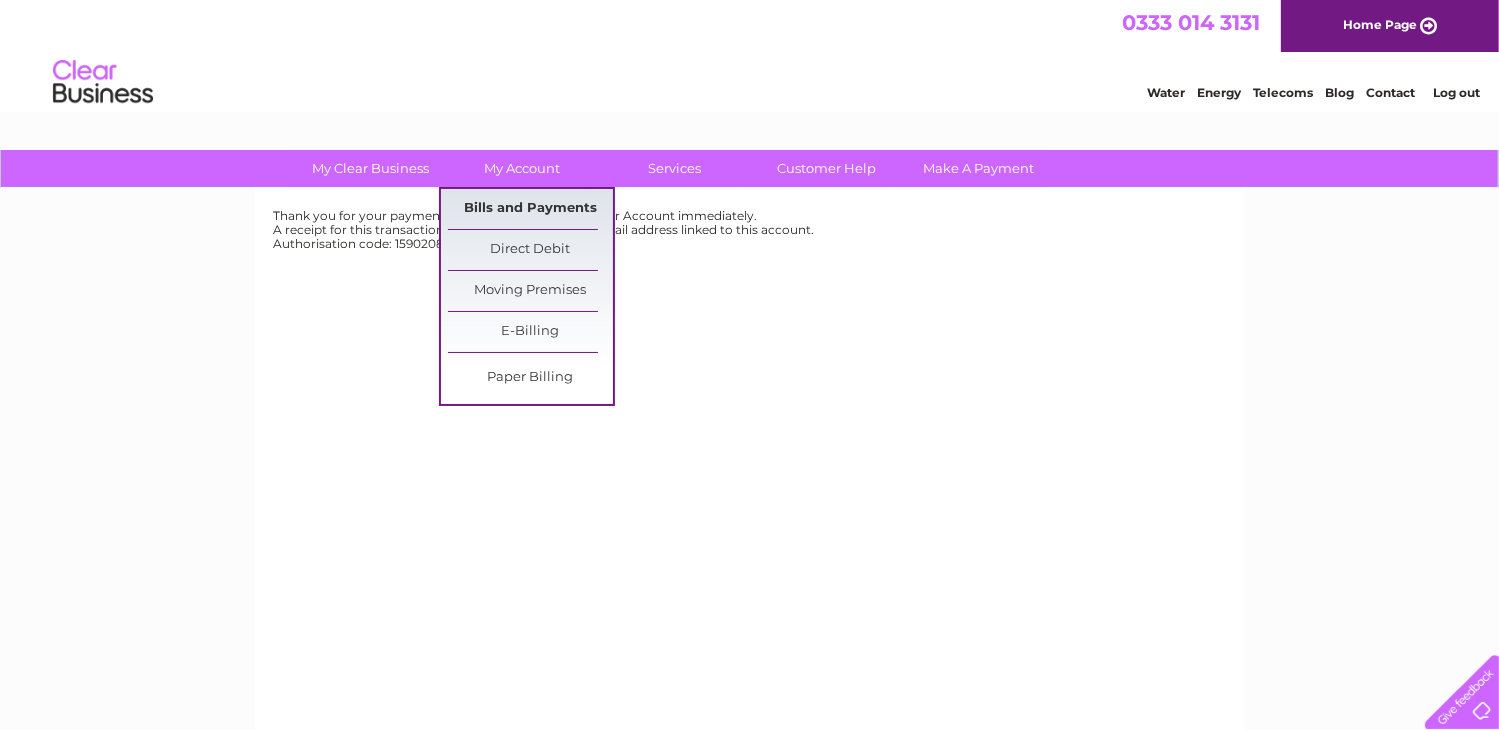 click on "Bills and Payments" at bounding box center (530, 209) 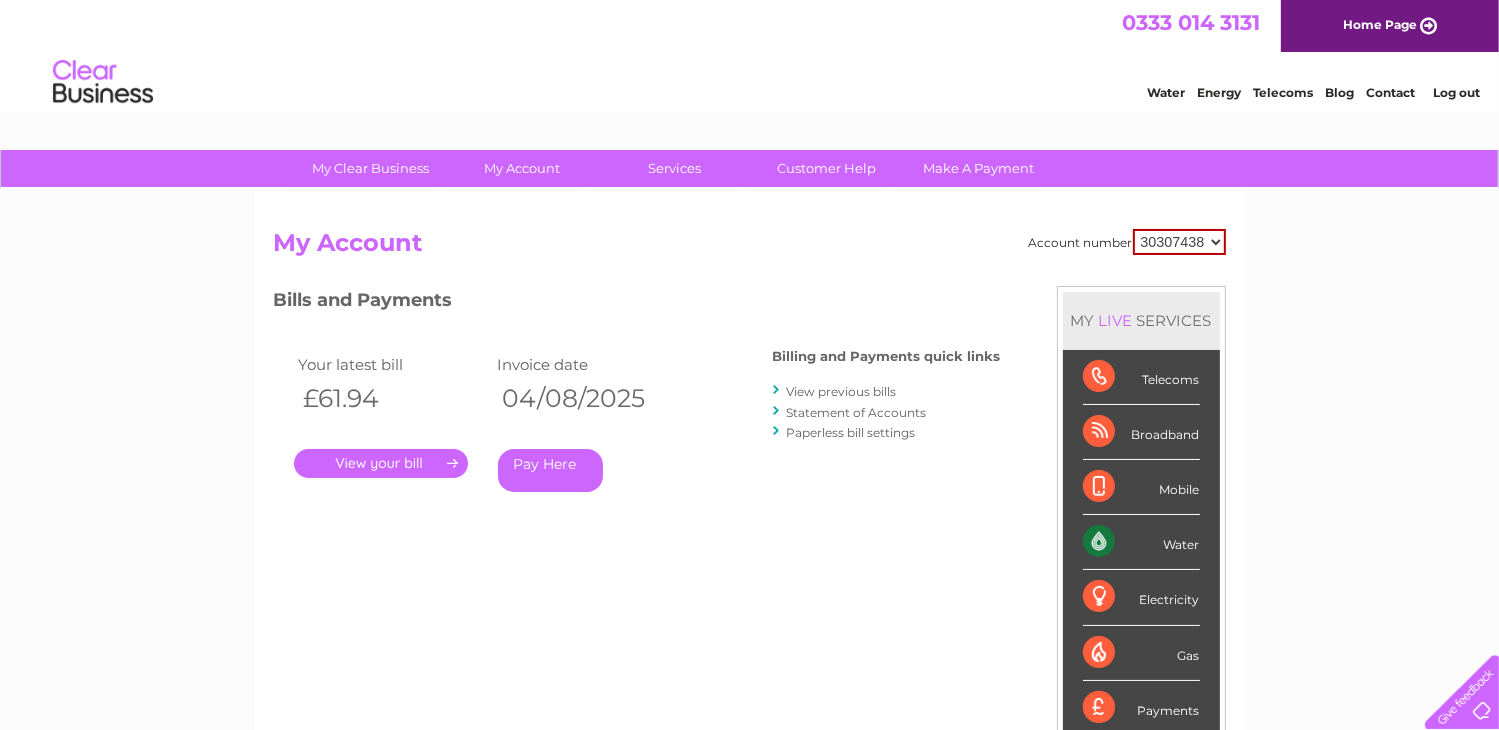 scroll, scrollTop: 0, scrollLeft: 0, axis: both 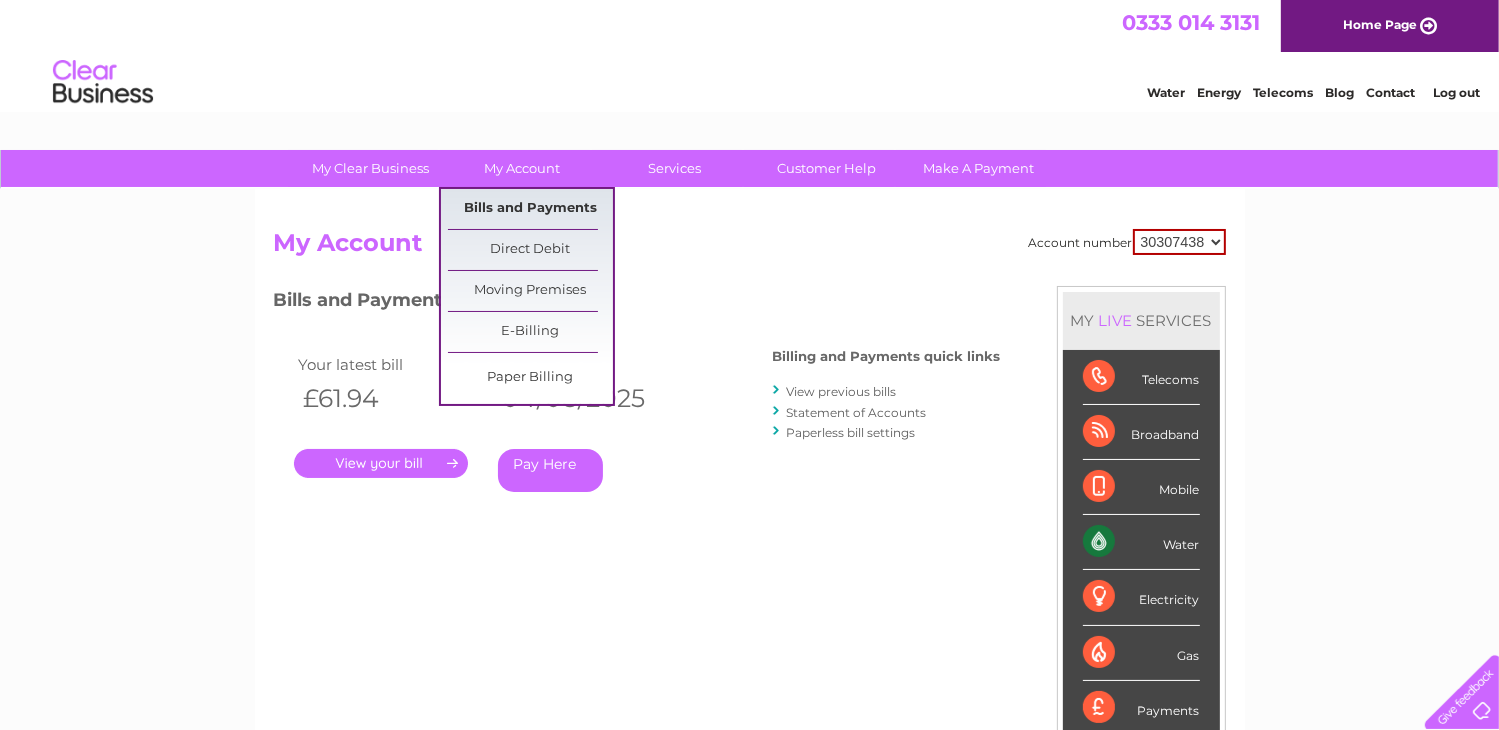 click on "Bills and Payments" at bounding box center [530, 209] 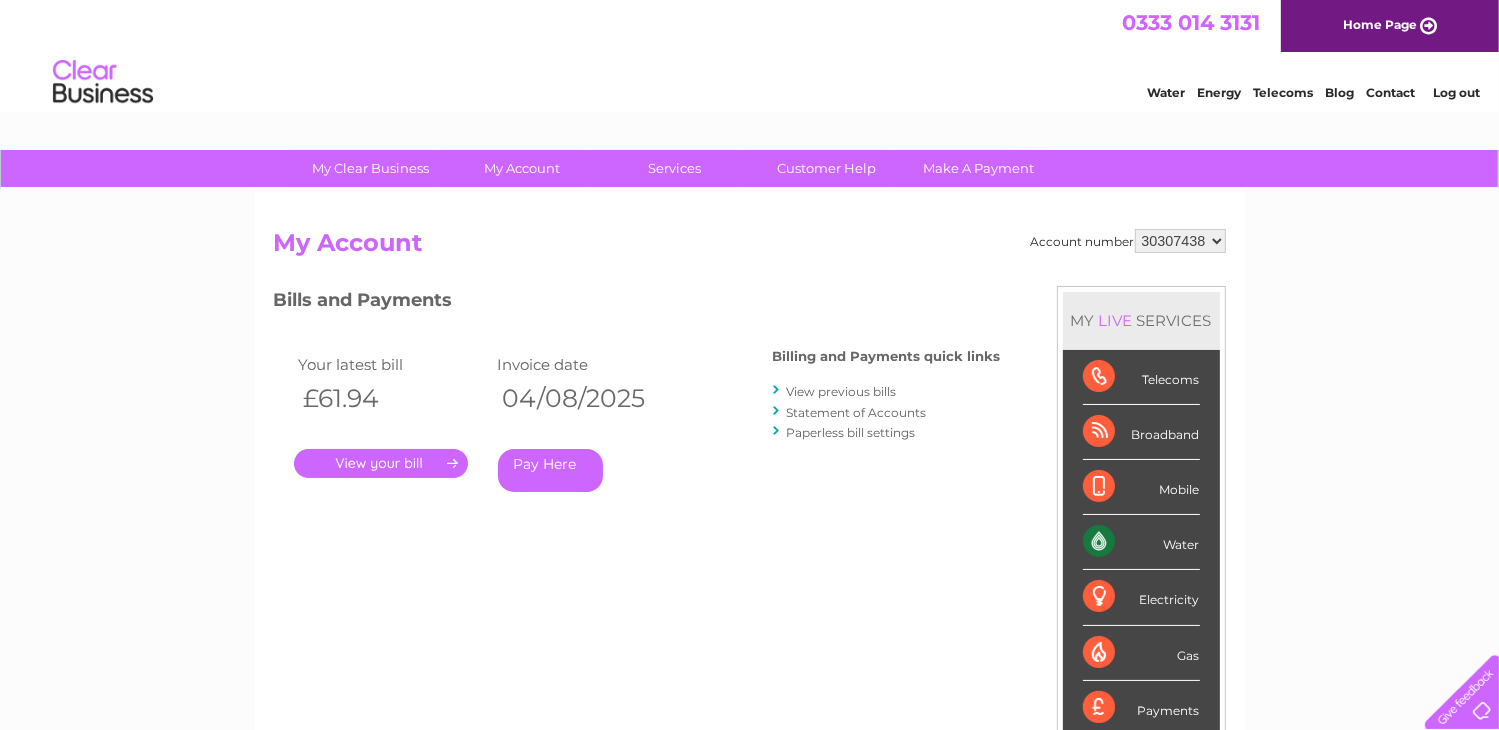scroll, scrollTop: 0, scrollLeft: 0, axis: both 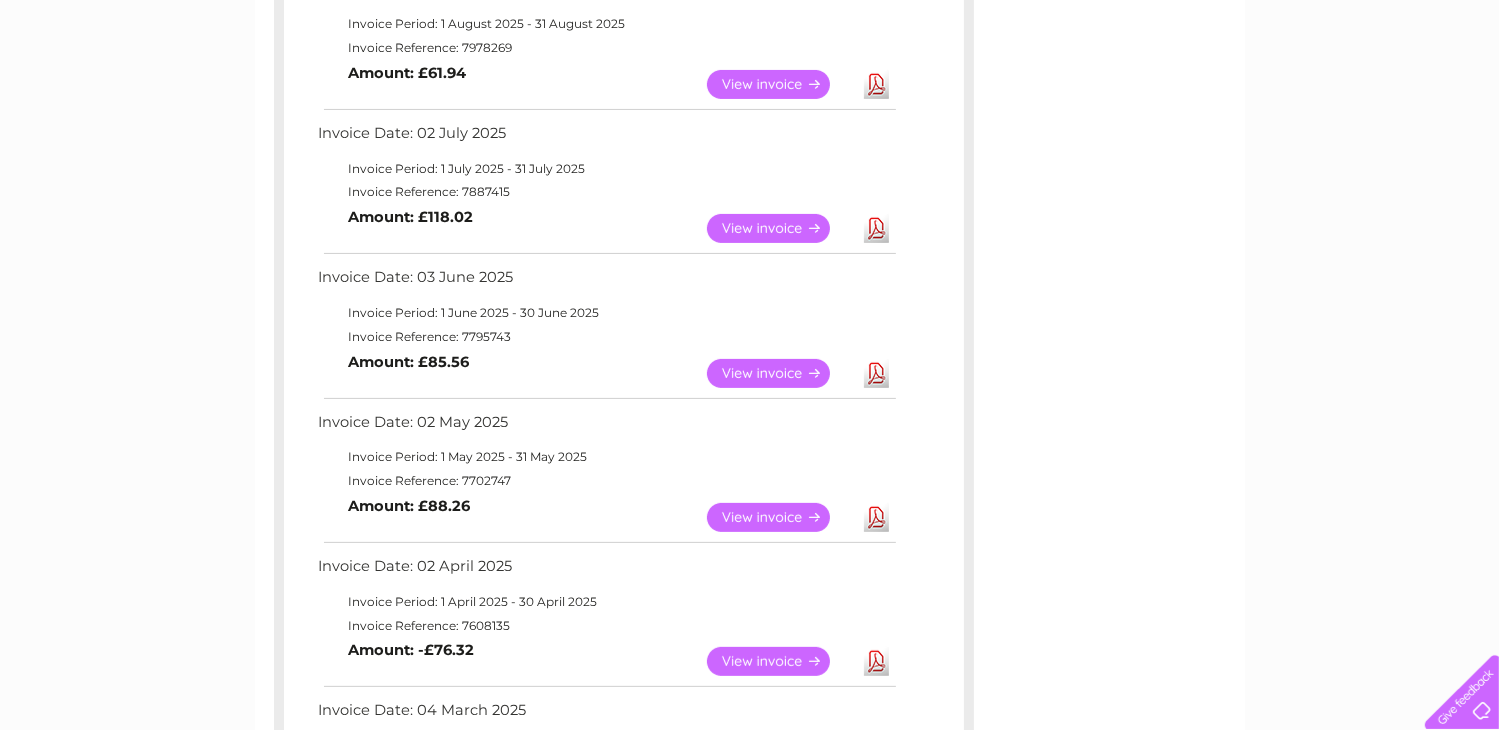 drag, startPoint x: 469, startPoint y: 501, endPoint x: 424, endPoint y: 331, distance: 175.85506 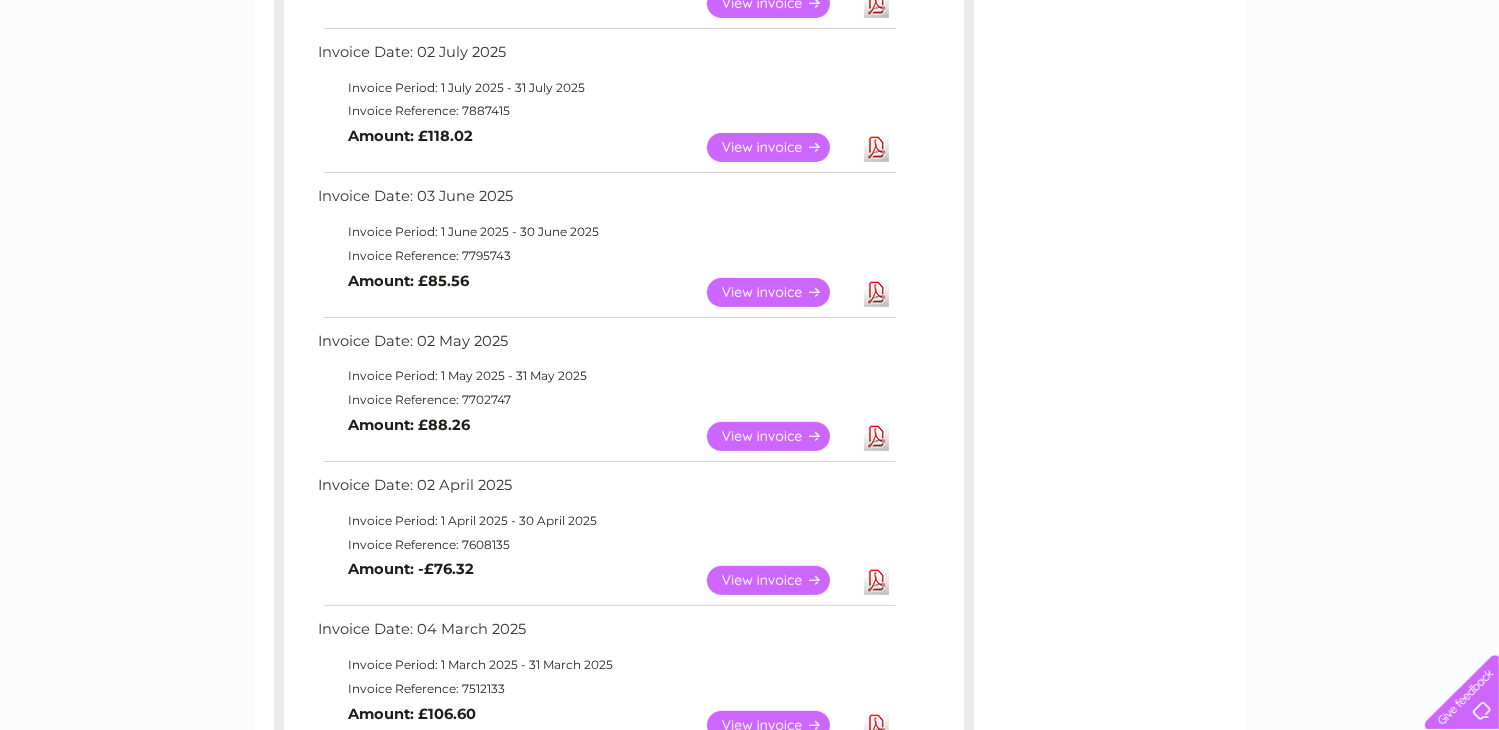 scroll, scrollTop: 600, scrollLeft: 0, axis: vertical 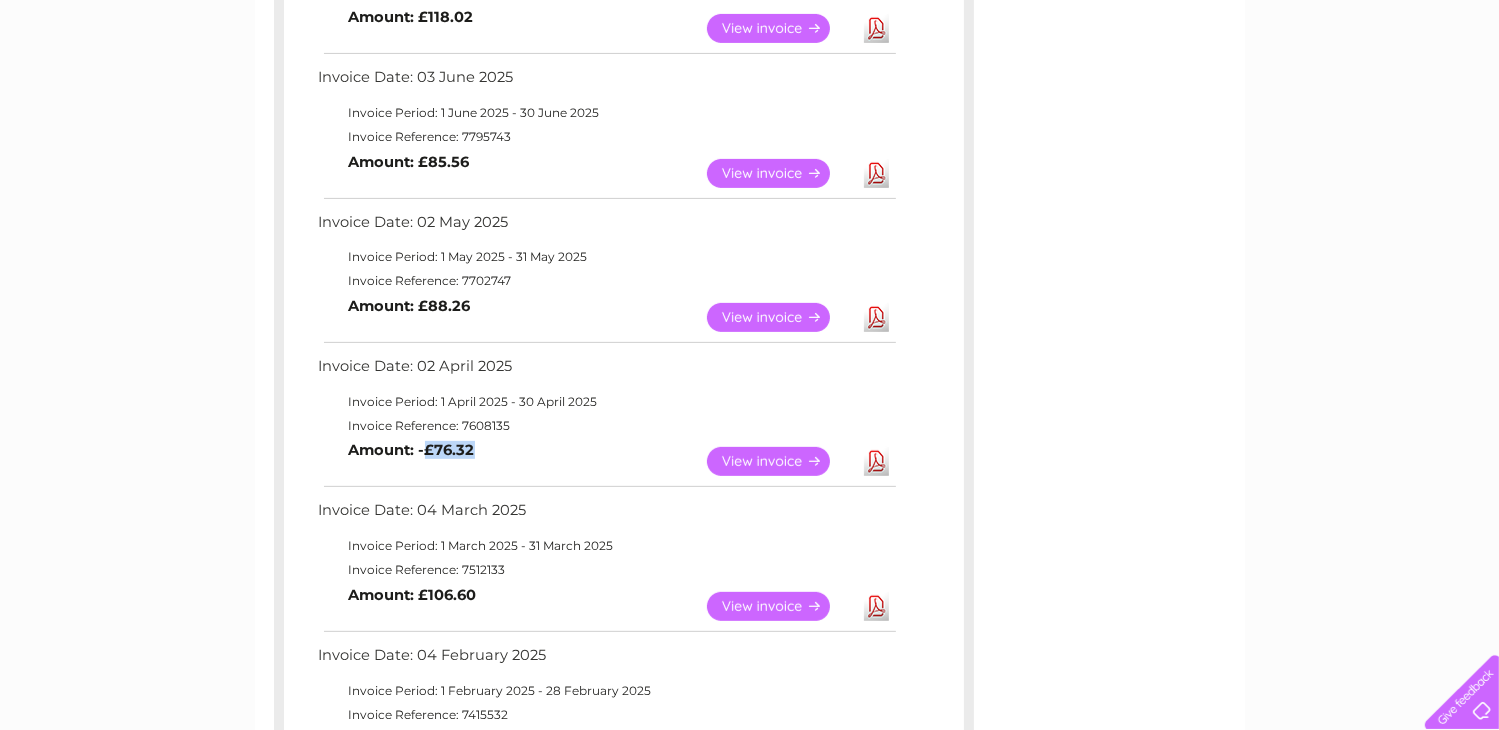 drag, startPoint x: 460, startPoint y: 453, endPoint x: 428, endPoint y: 450, distance: 32.140316 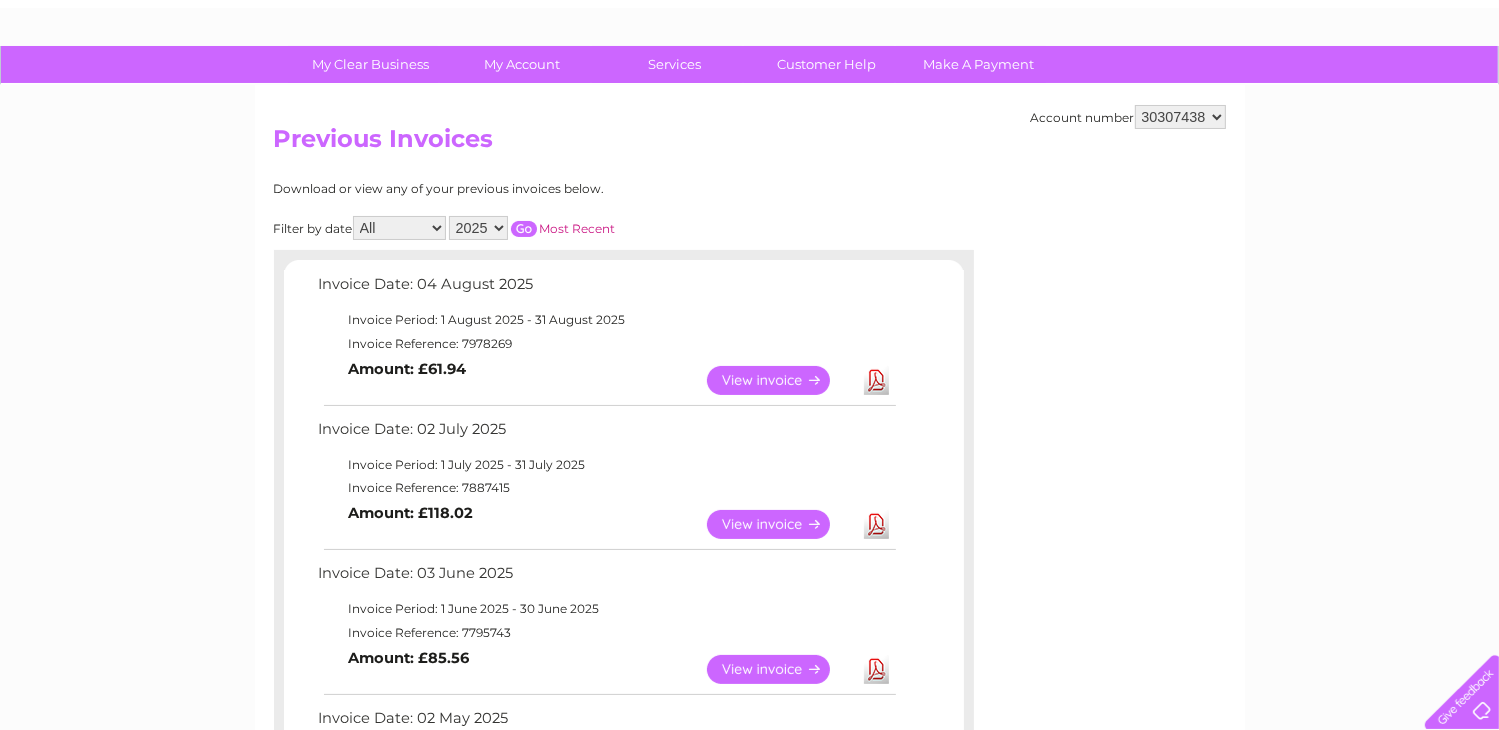 scroll, scrollTop: 100, scrollLeft: 0, axis: vertical 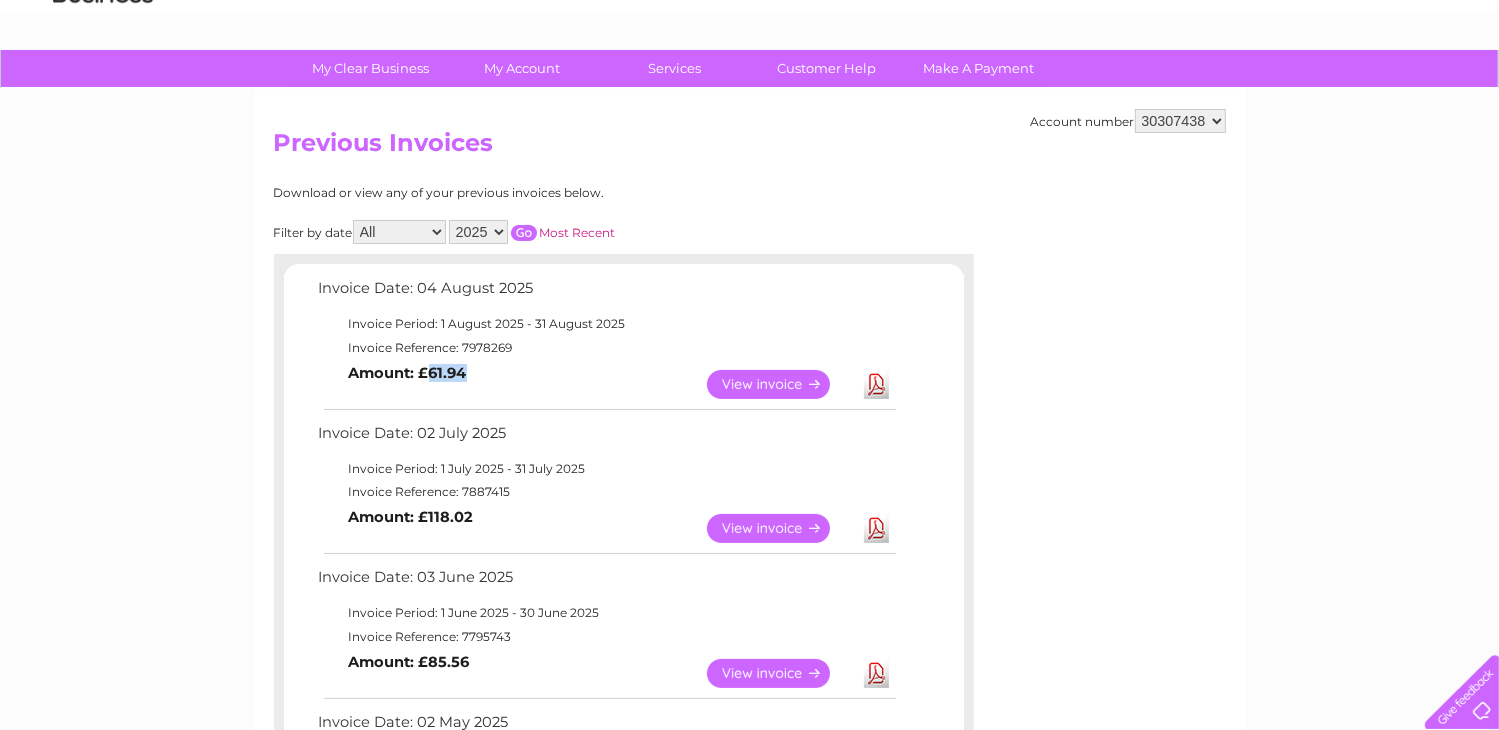 click on "View
Download
Amount: £61.94" at bounding box center (606, 384) 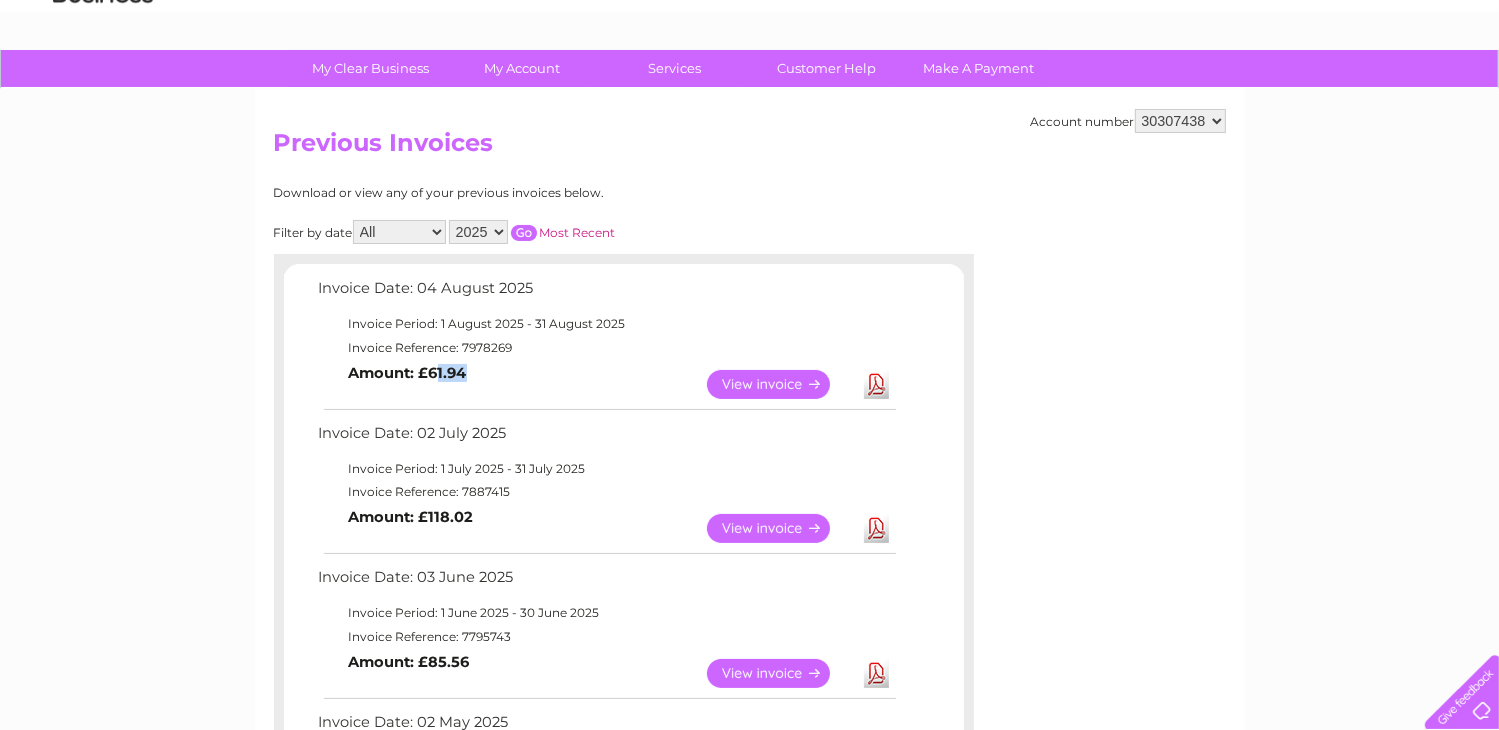 drag, startPoint x: 433, startPoint y: 372, endPoint x: 471, endPoint y: 382, distance: 39.293766 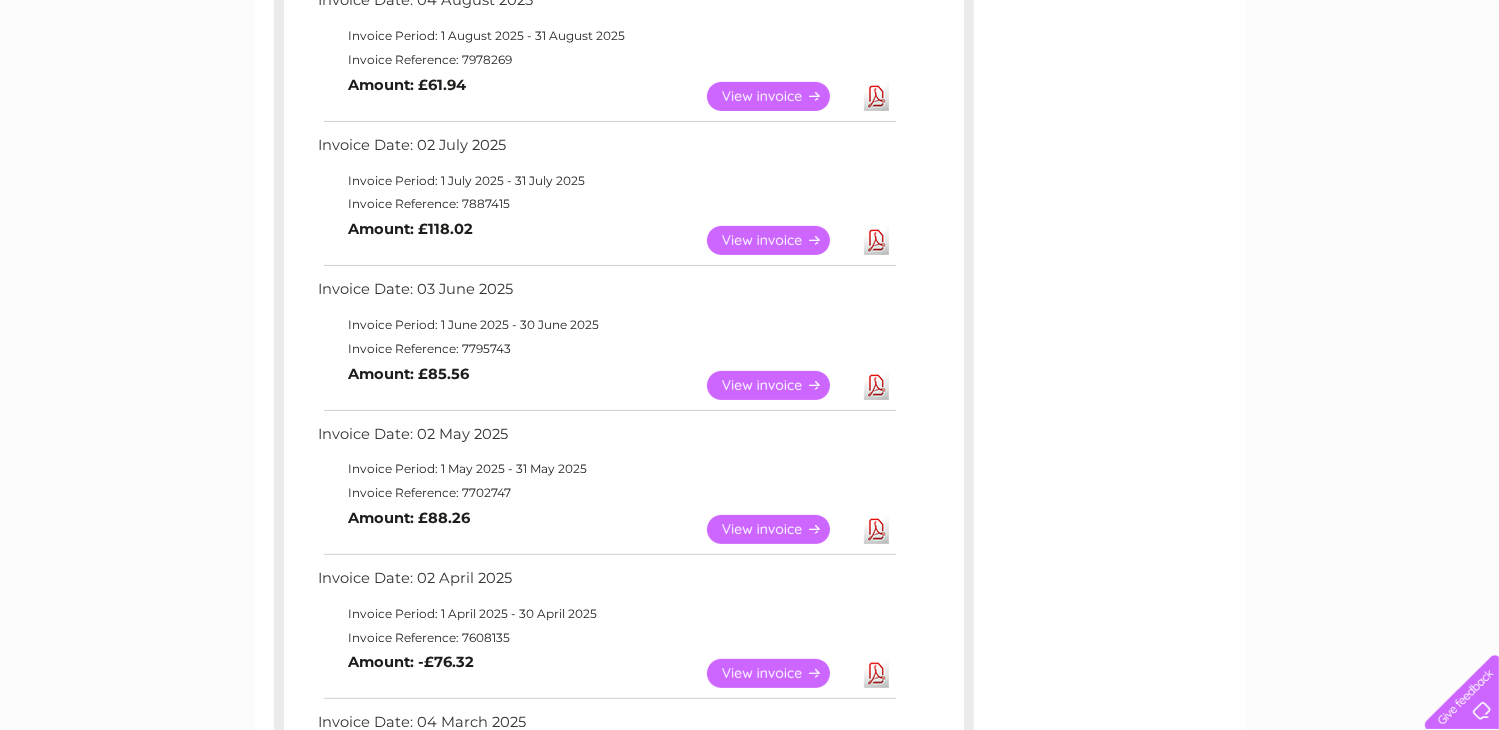 scroll, scrollTop: 400, scrollLeft: 0, axis: vertical 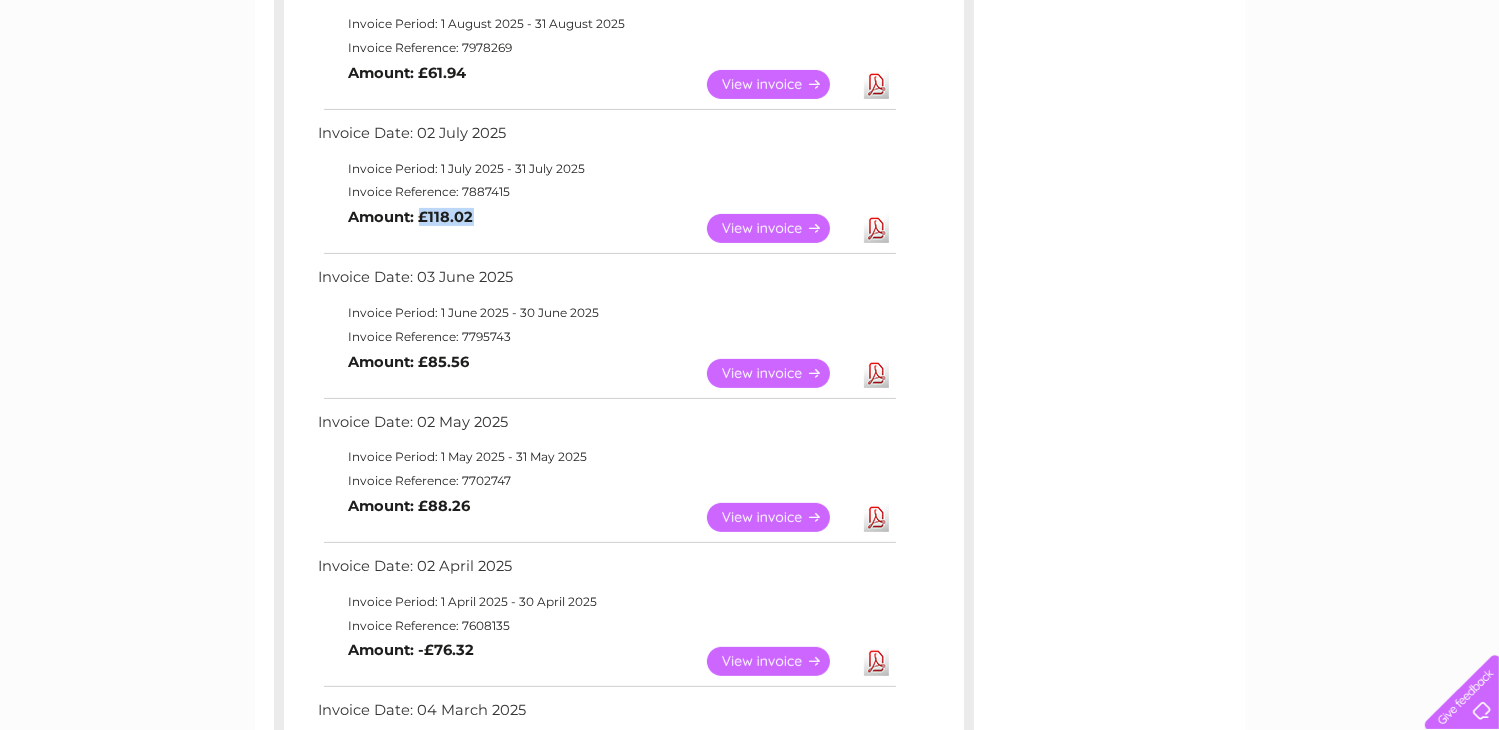 drag, startPoint x: 421, startPoint y: 214, endPoint x: 484, endPoint y: 224, distance: 63.788715 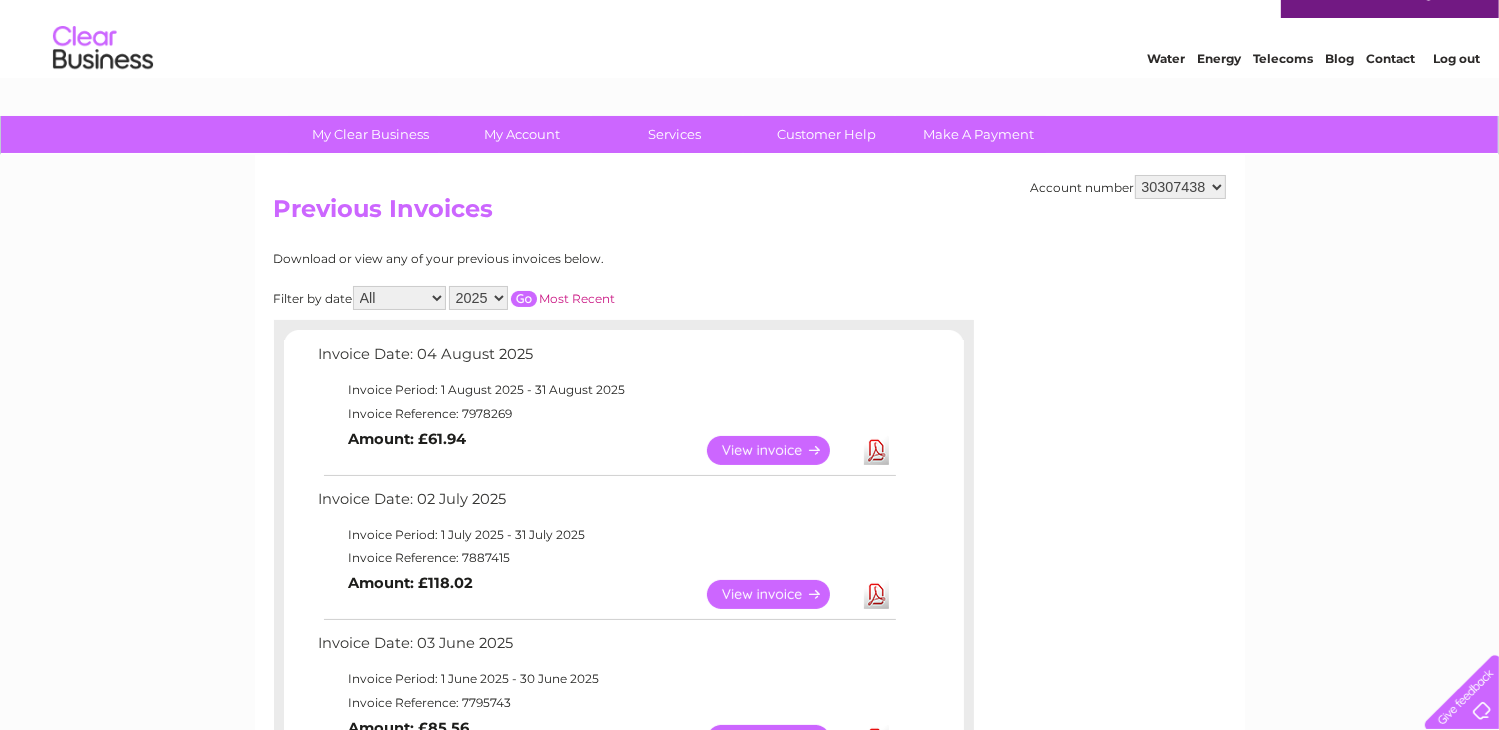 scroll, scrollTop: 0, scrollLeft: 0, axis: both 